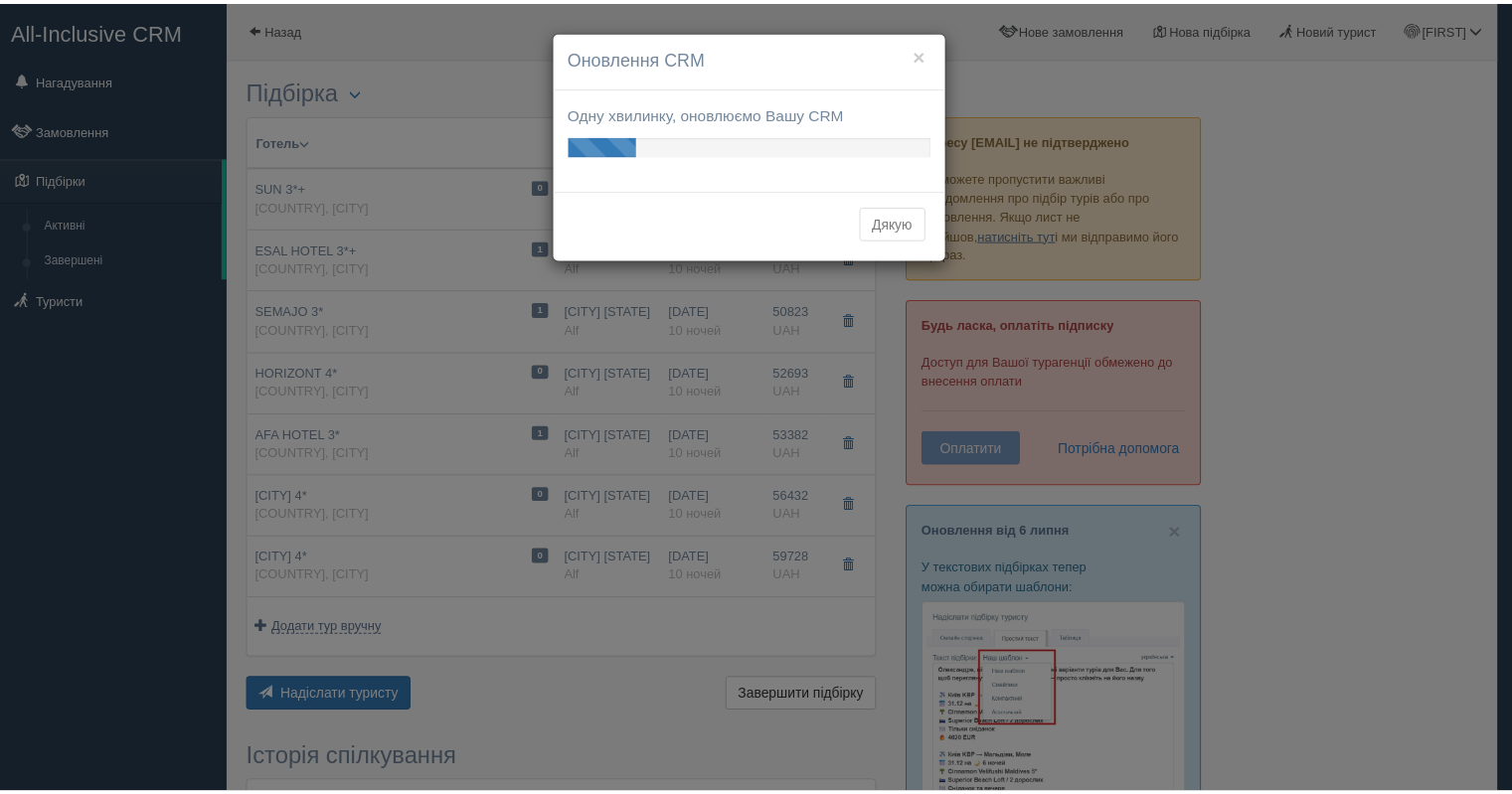 scroll, scrollTop: 0, scrollLeft: 0, axis: both 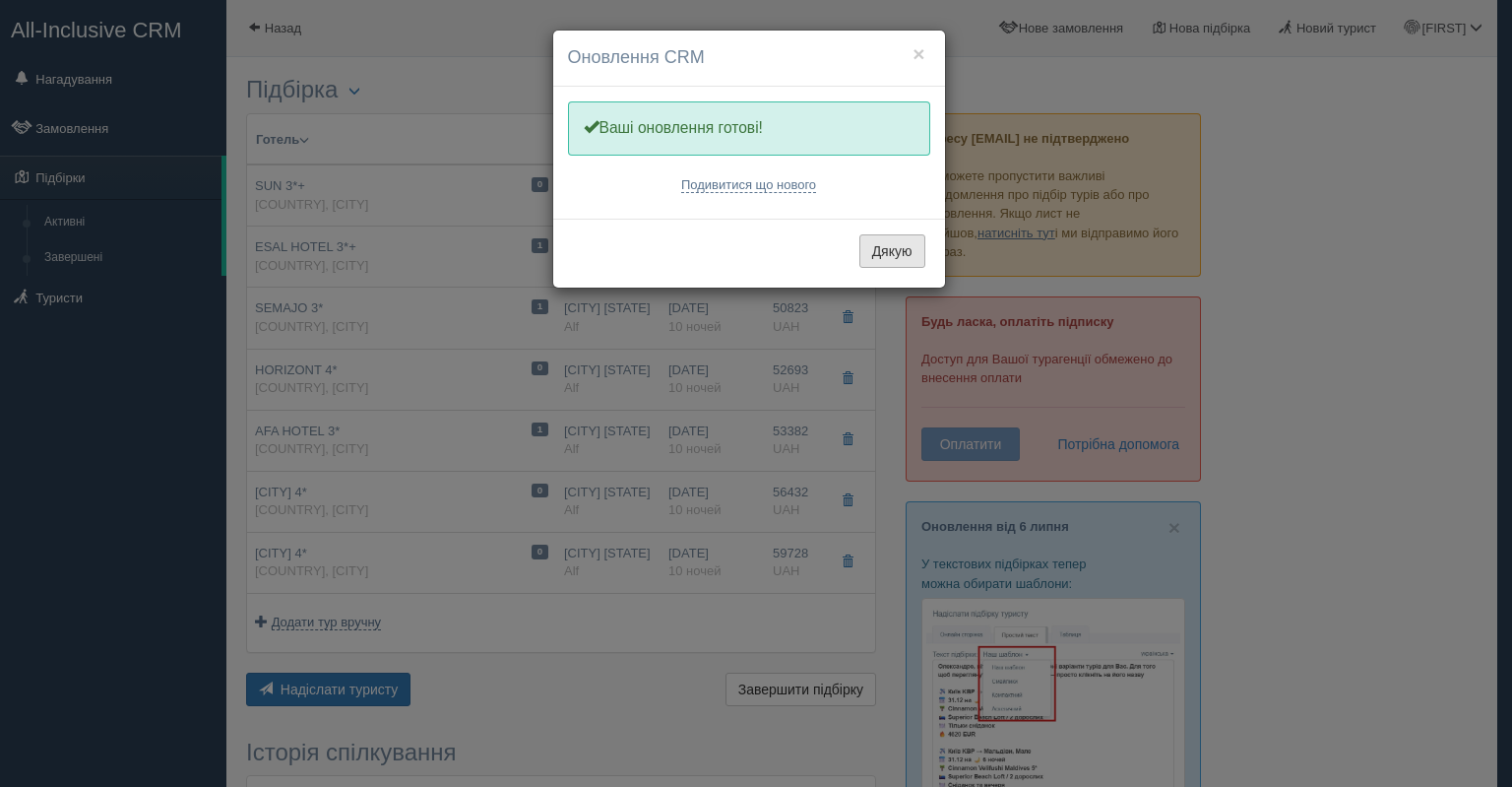 click on "Дякую" at bounding box center (892, 251) 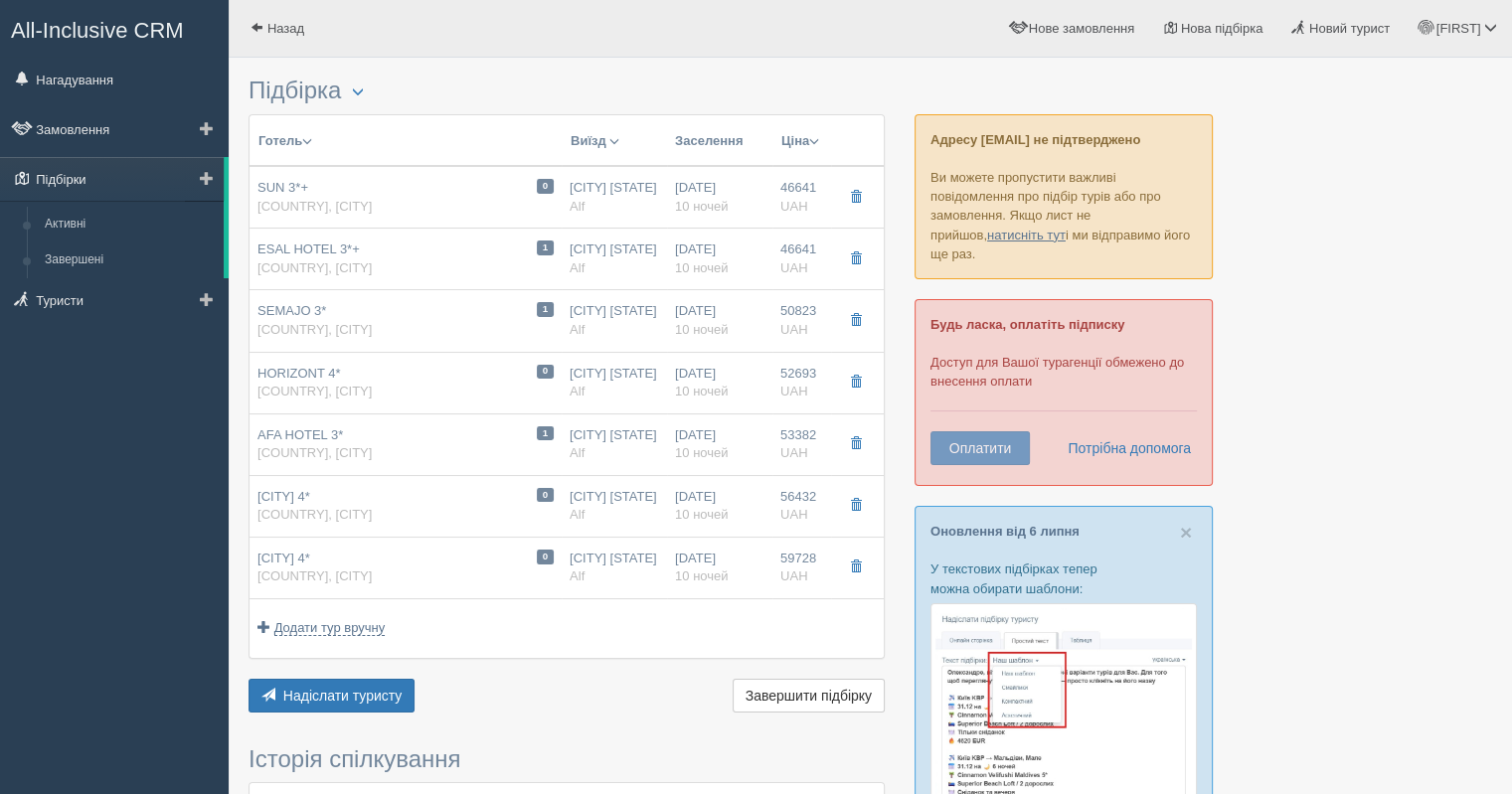 click on "Підбірки" at bounding box center (111, 179) 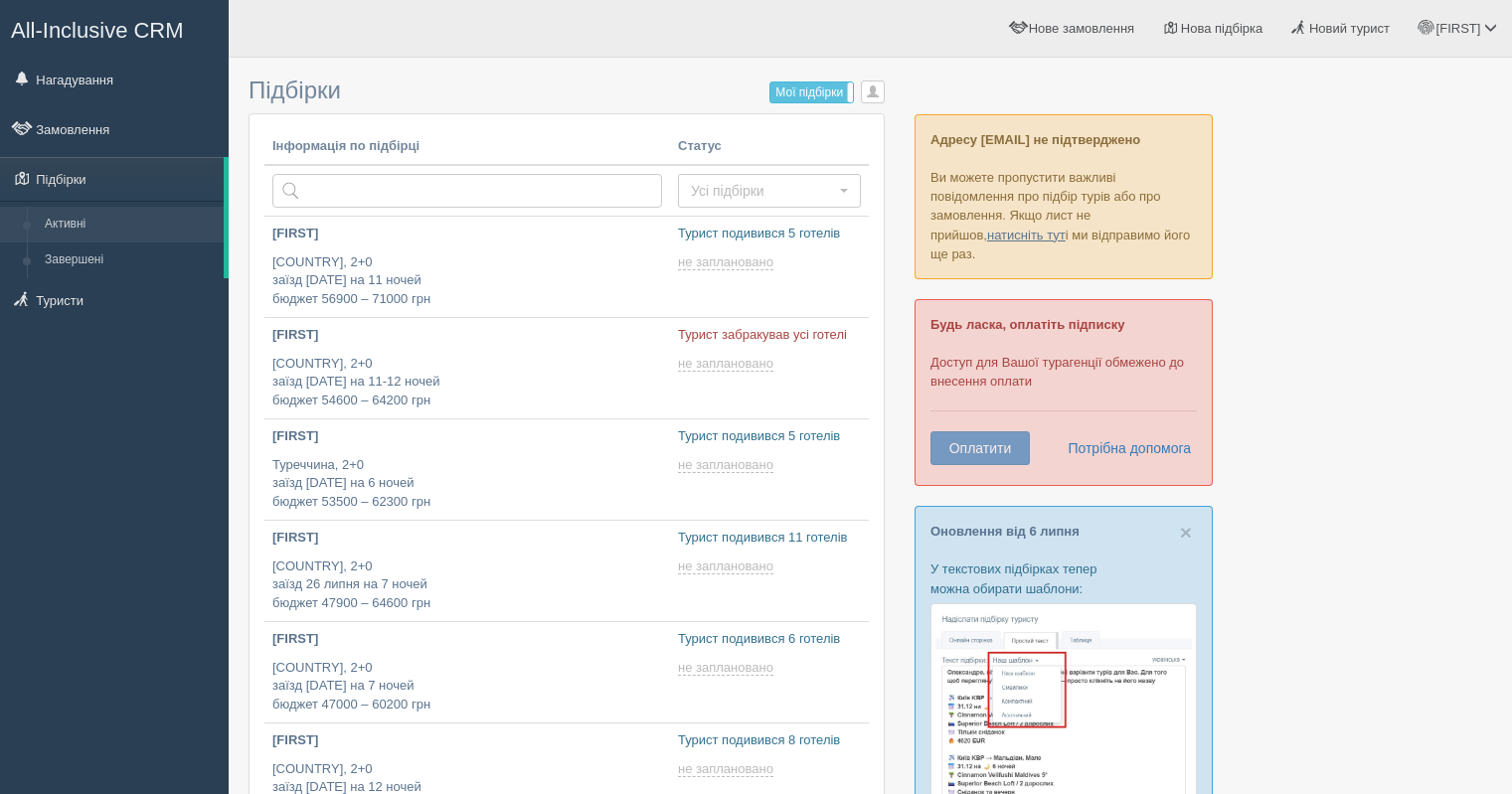scroll, scrollTop: 0, scrollLeft: 0, axis: both 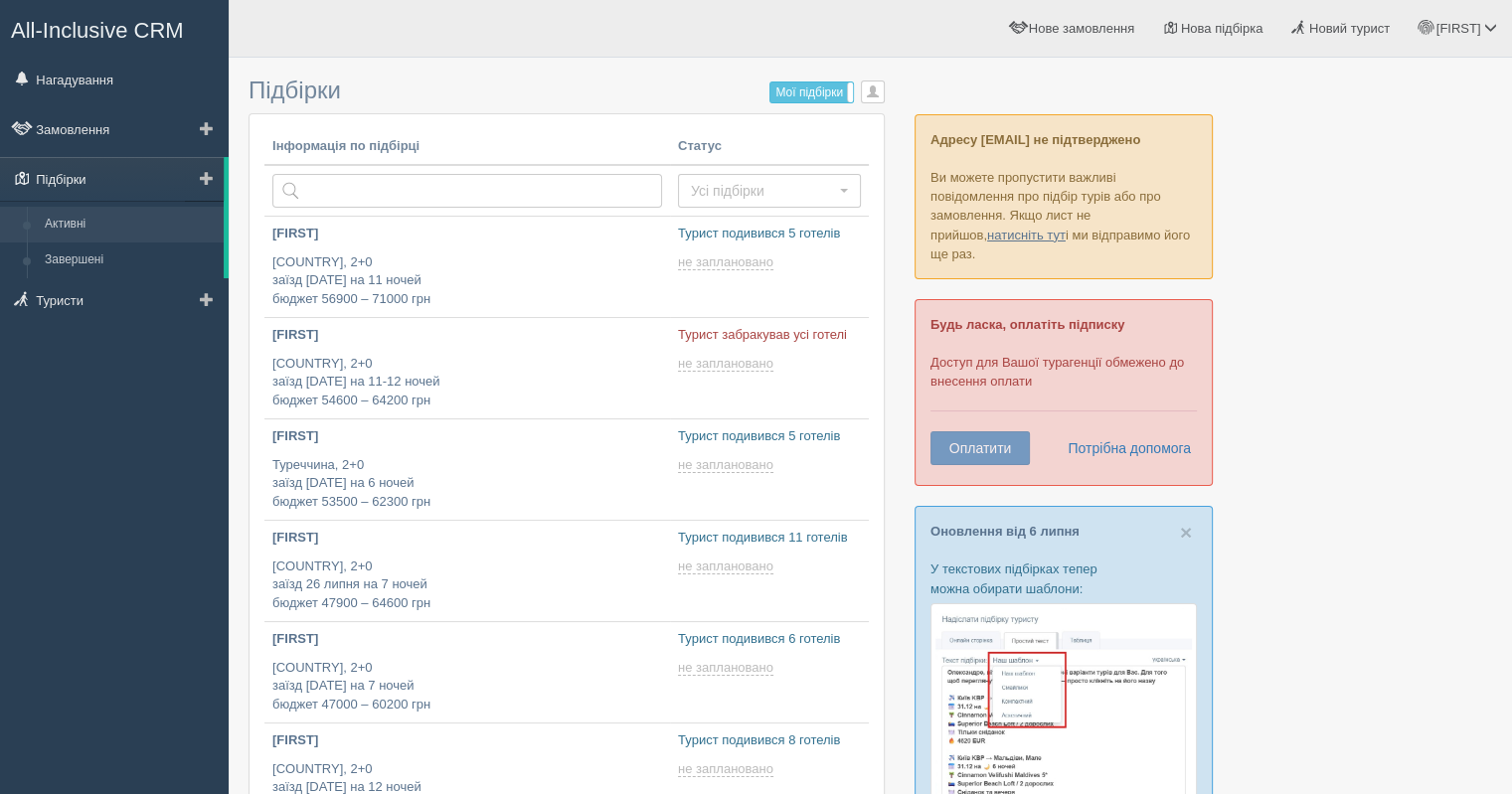 click on "Підбірки" at bounding box center (111, 179) 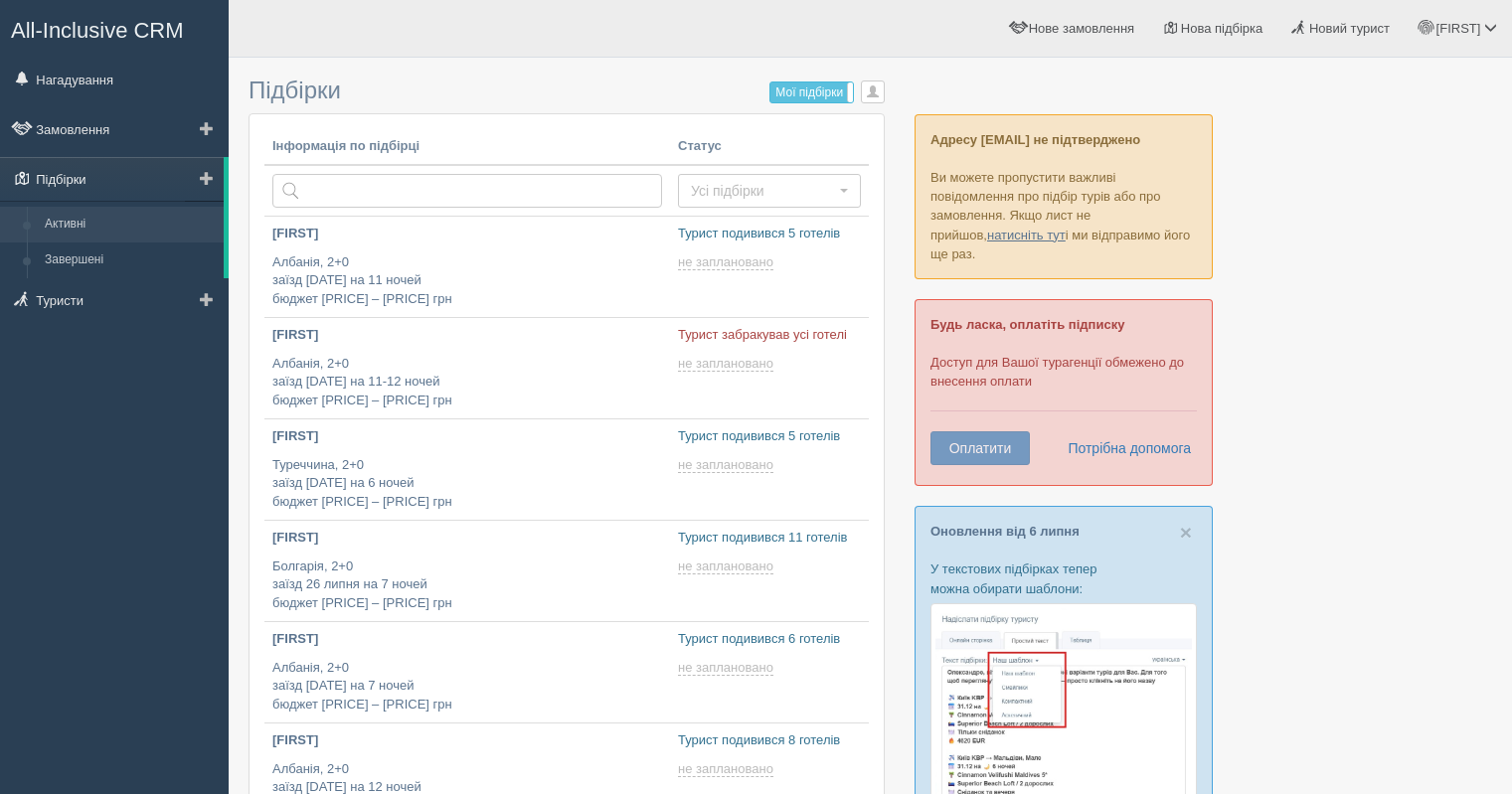 scroll, scrollTop: 0, scrollLeft: 0, axis: both 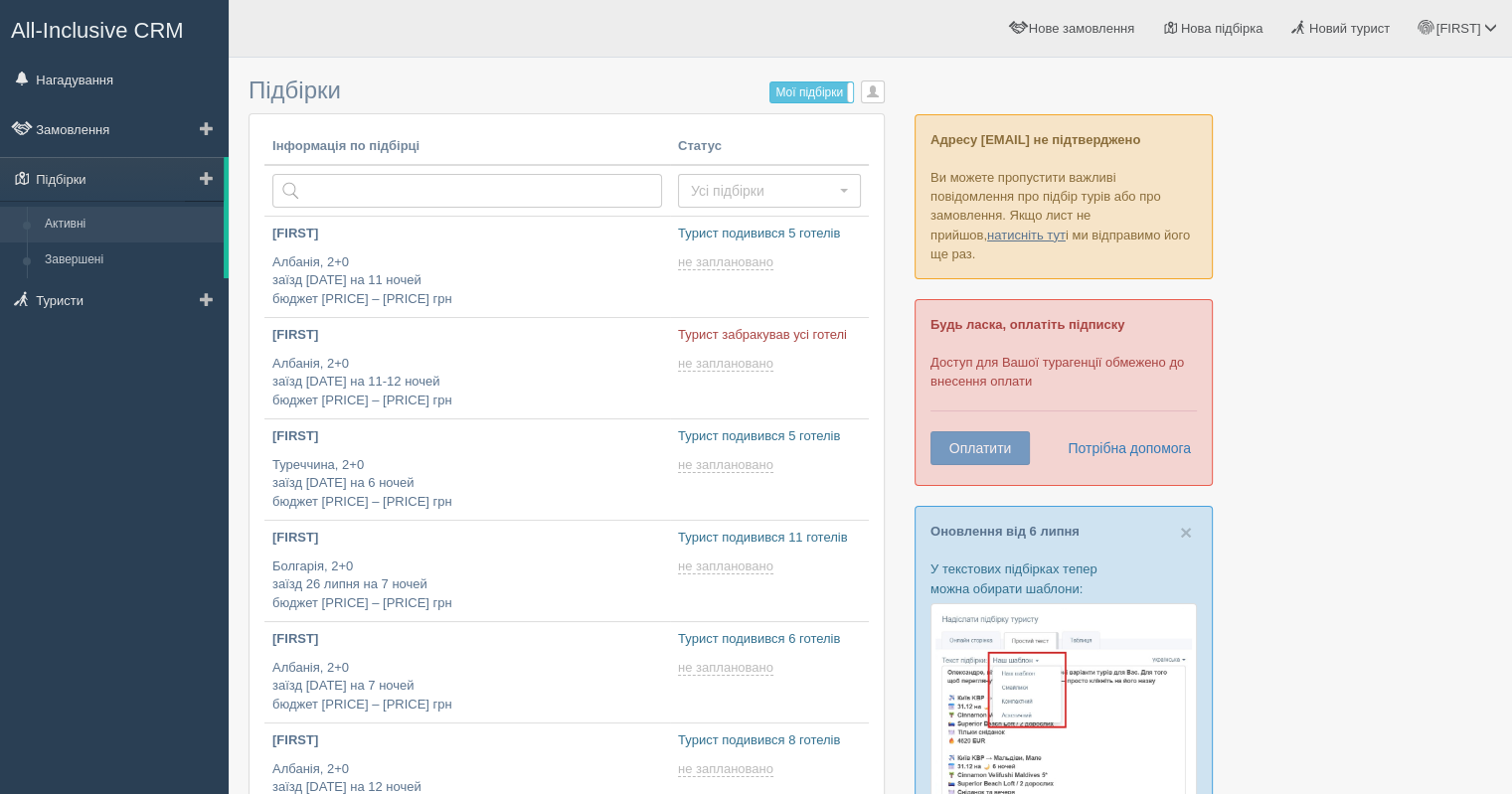 click on "Активні" at bounding box center (129, 225) 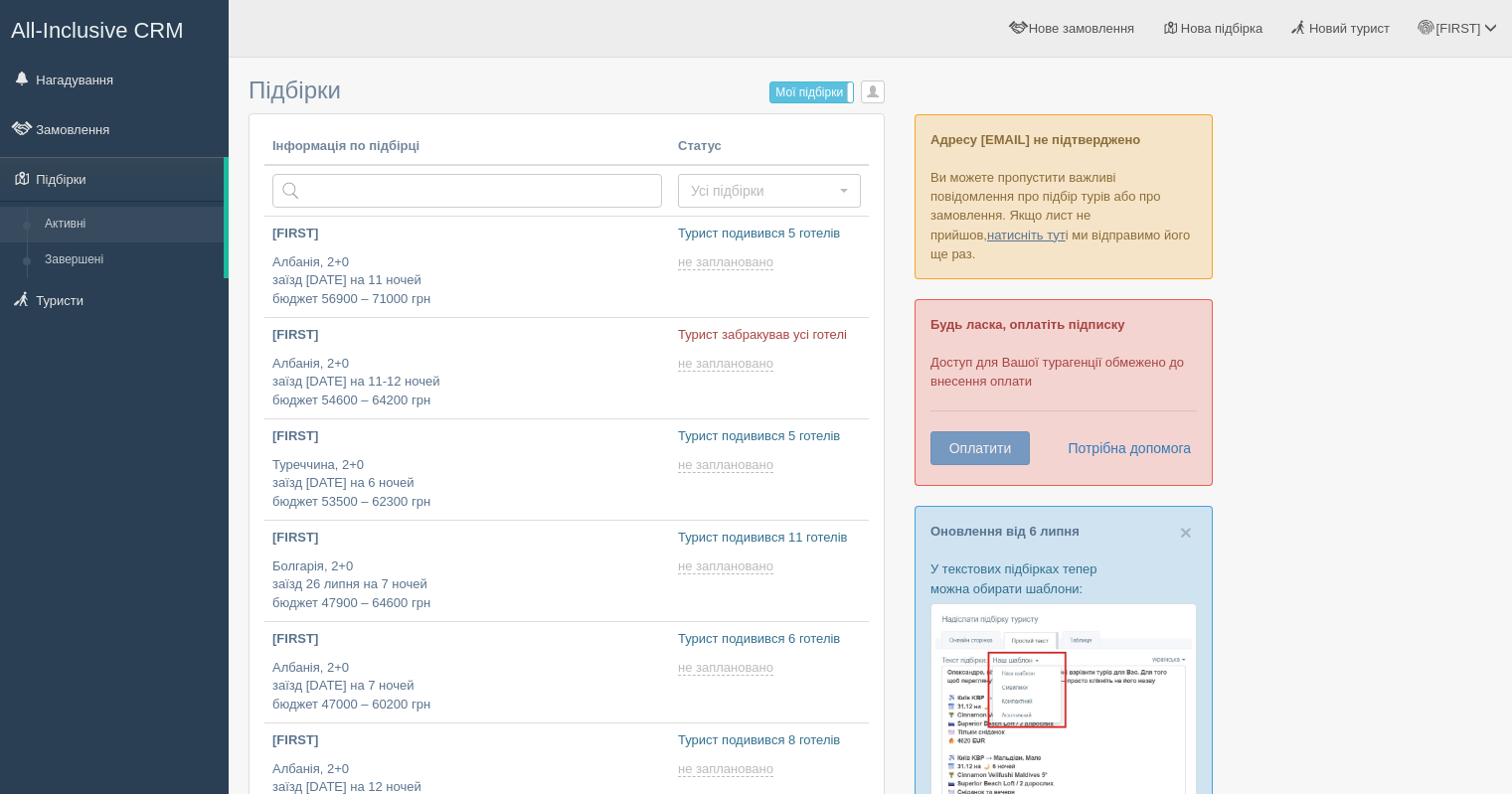 scroll, scrollTop: 0, scrollLeft: 0, axis: both 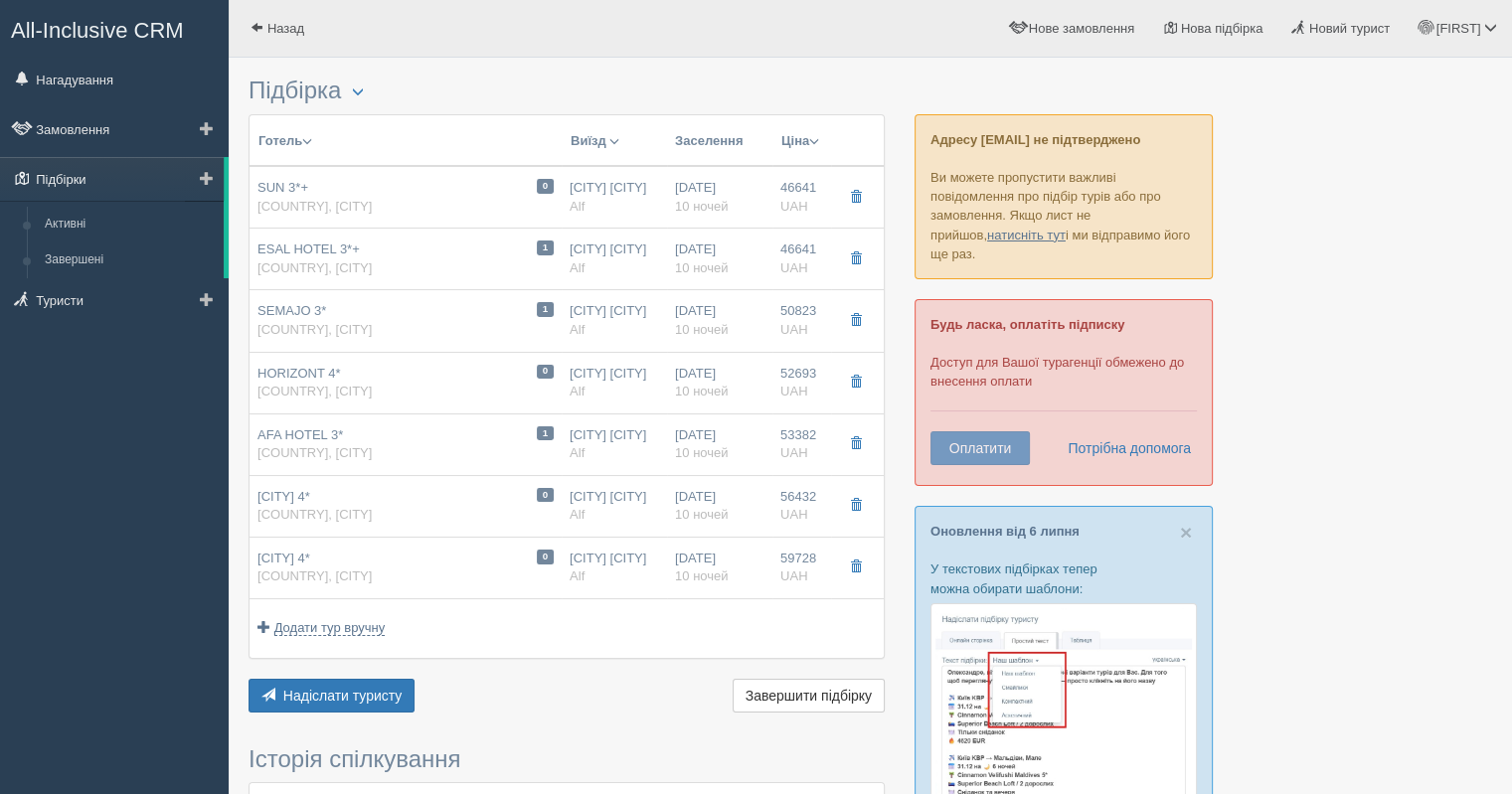 click on "Підбірки" at bounding box center [111, 179] 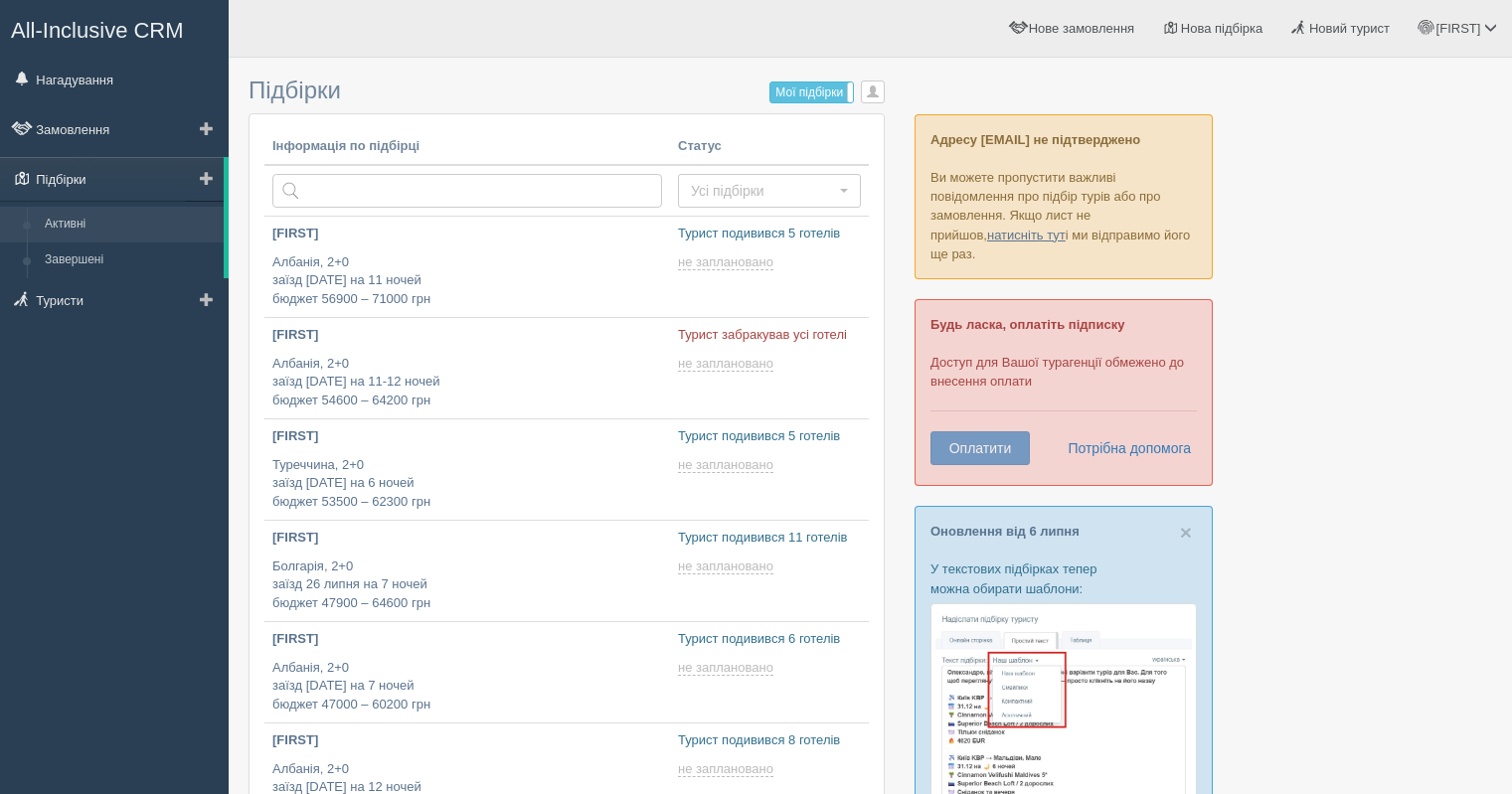scroll, scrollTop: 0, scrollLeft: 0, axis: both 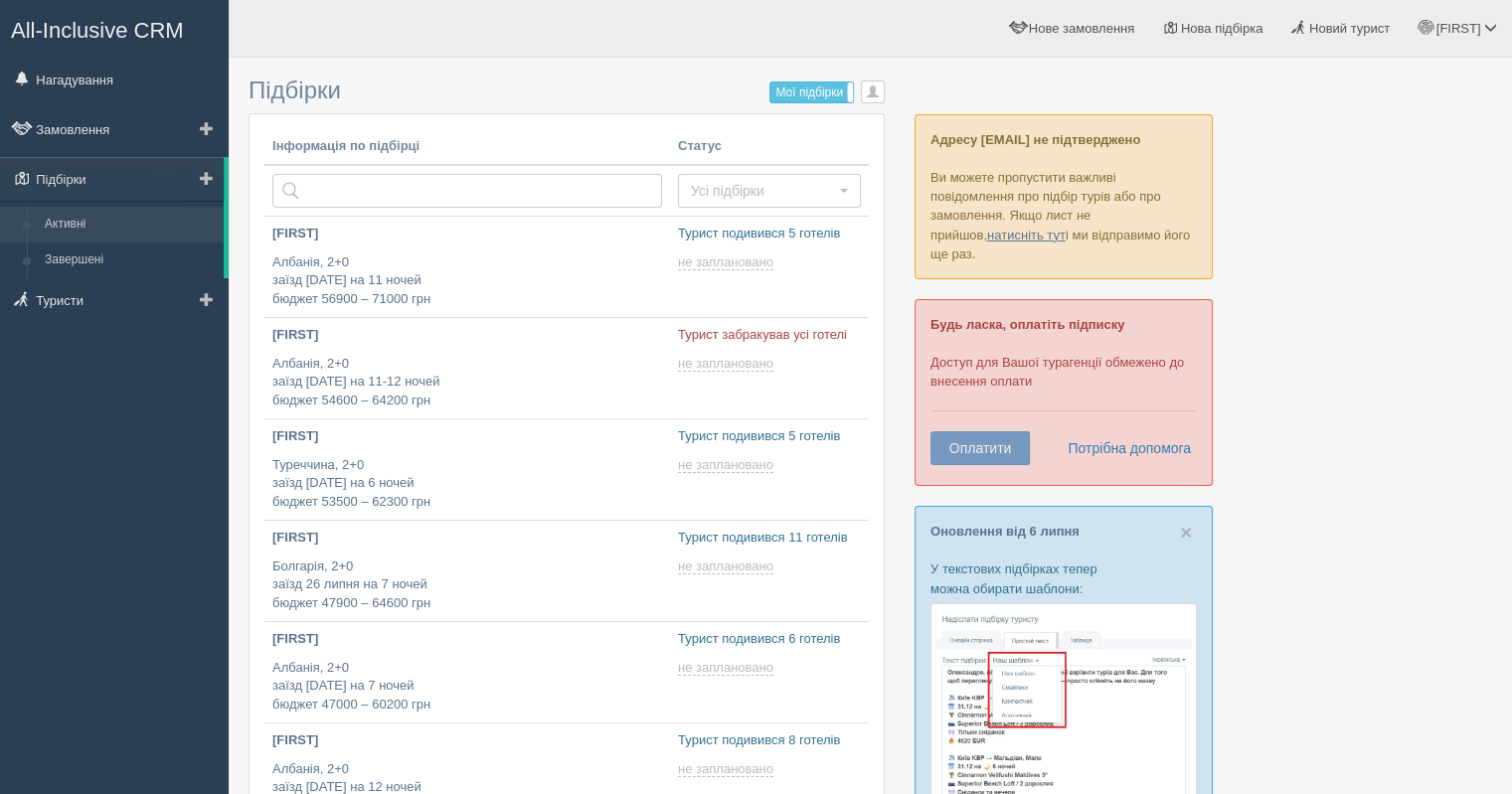 click at bounding box center (204, 179) 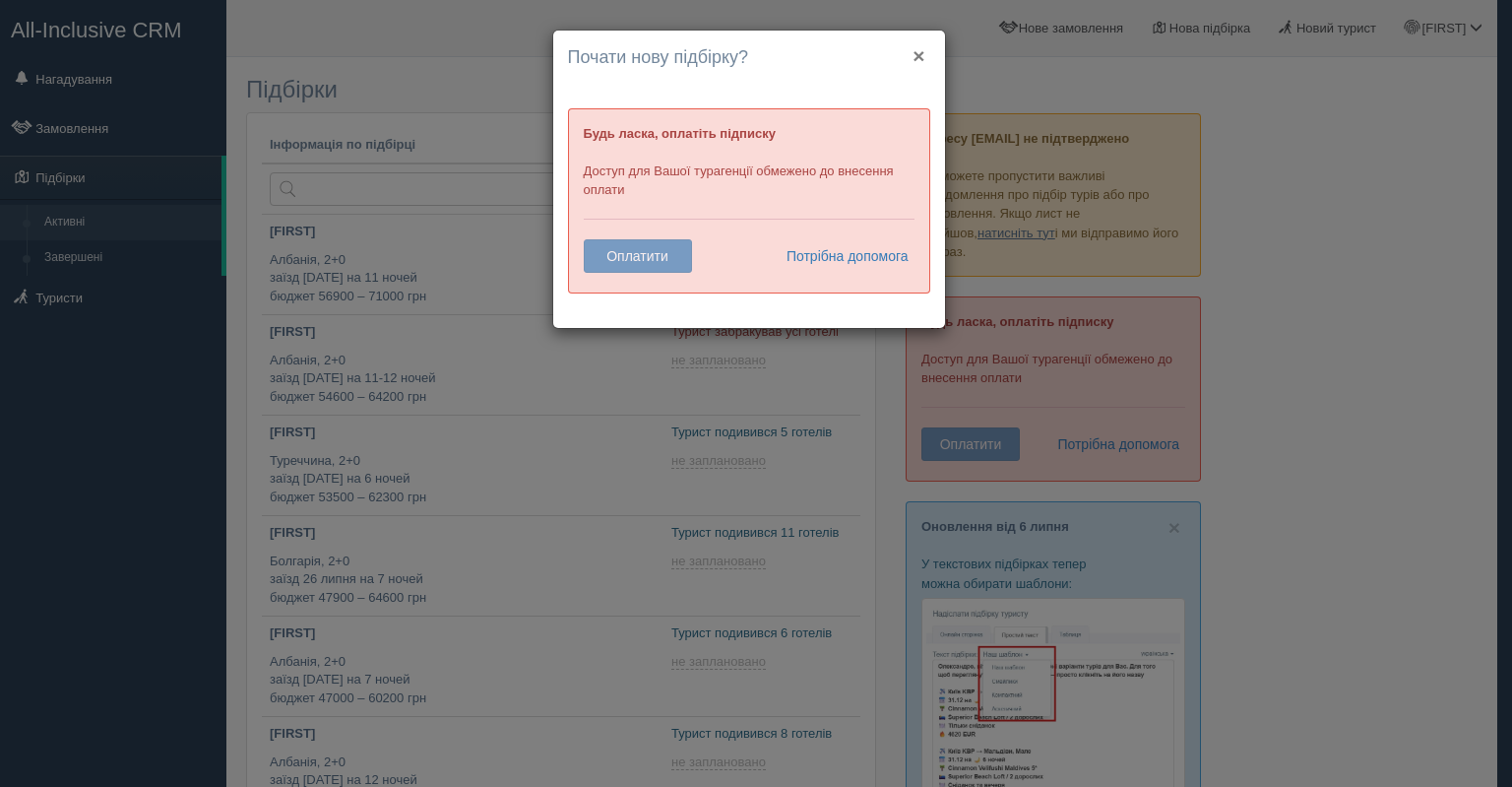 click on "×" at bounding box center [918, 55] 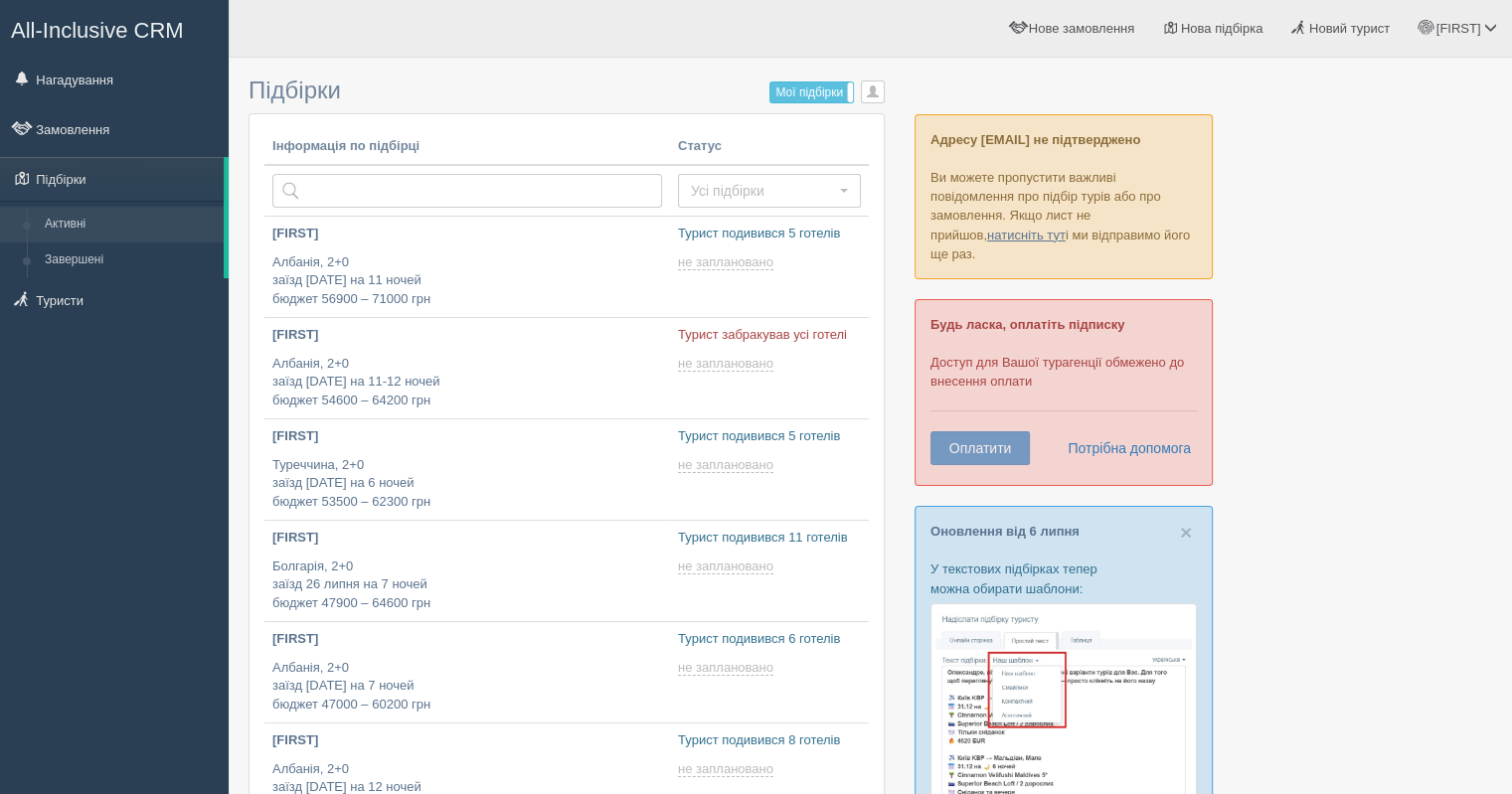 click on "Інформація по підбірці" at bounding box center [467, 147] 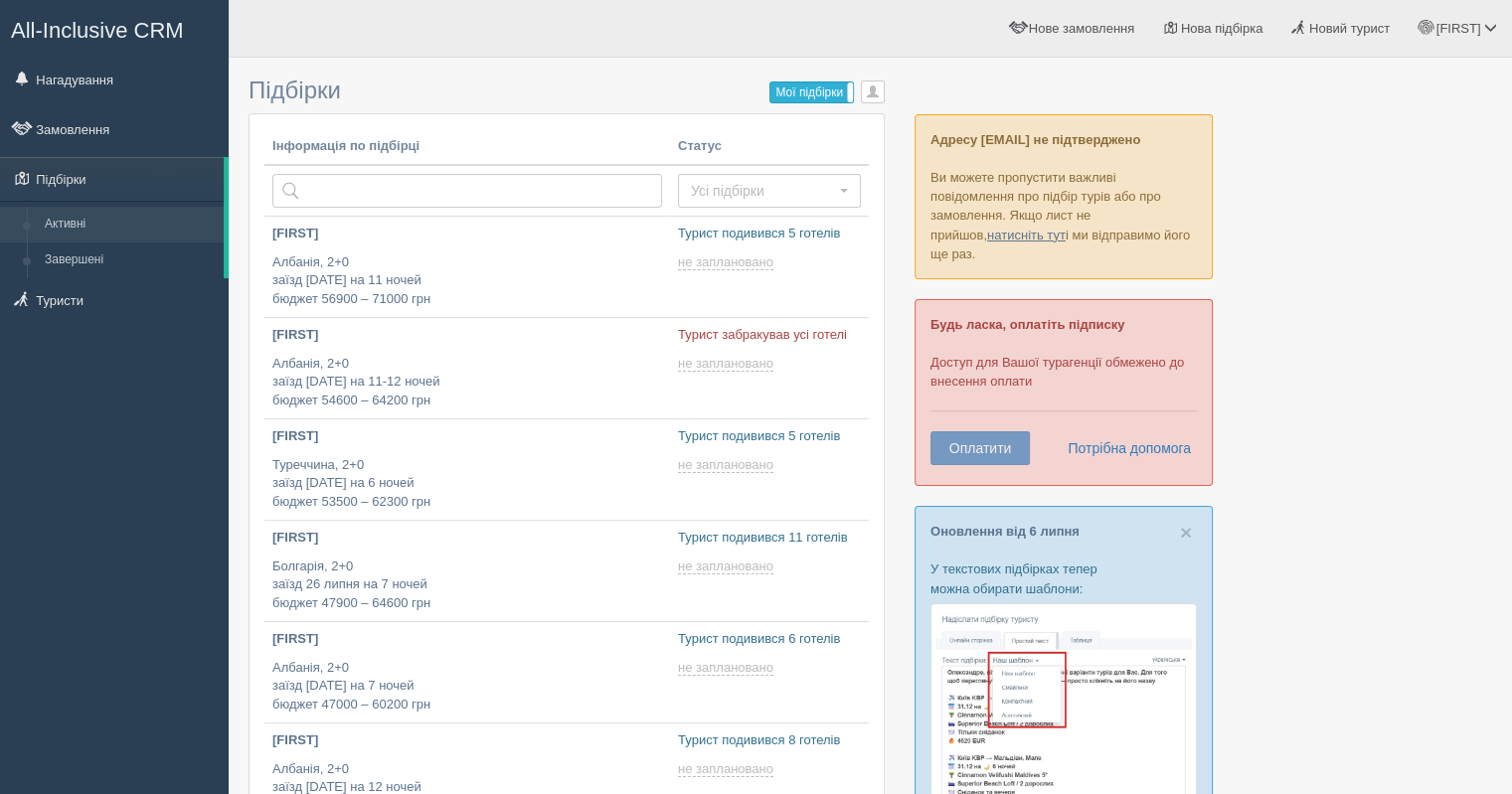 click on "Мої підбірки" at bounding box center (811, 92) 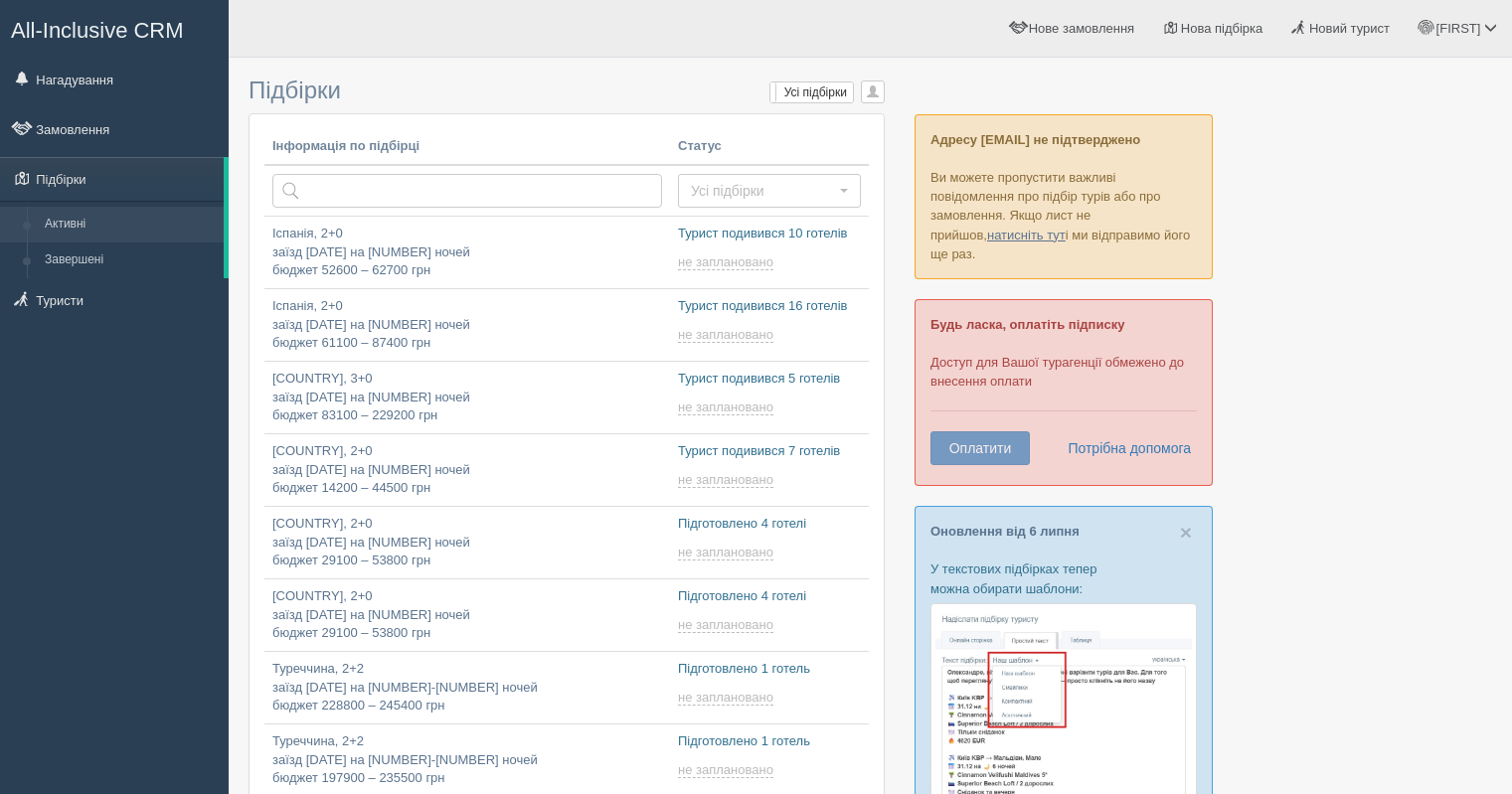 scroll, scrollTop: 0, scrollLeft: 0, axis: both 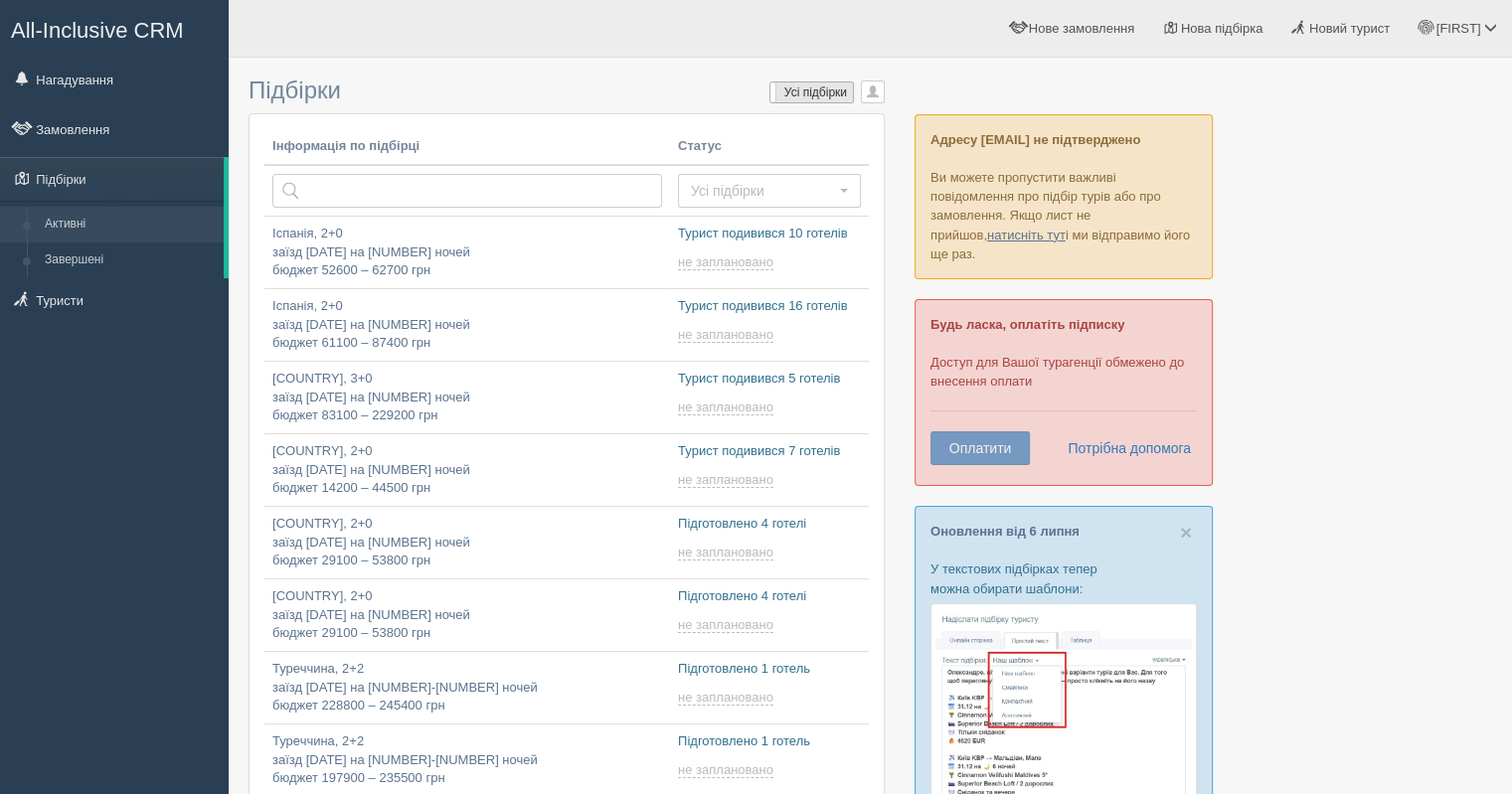 click on "Усі підбірки" at bounding box center [811, 92] 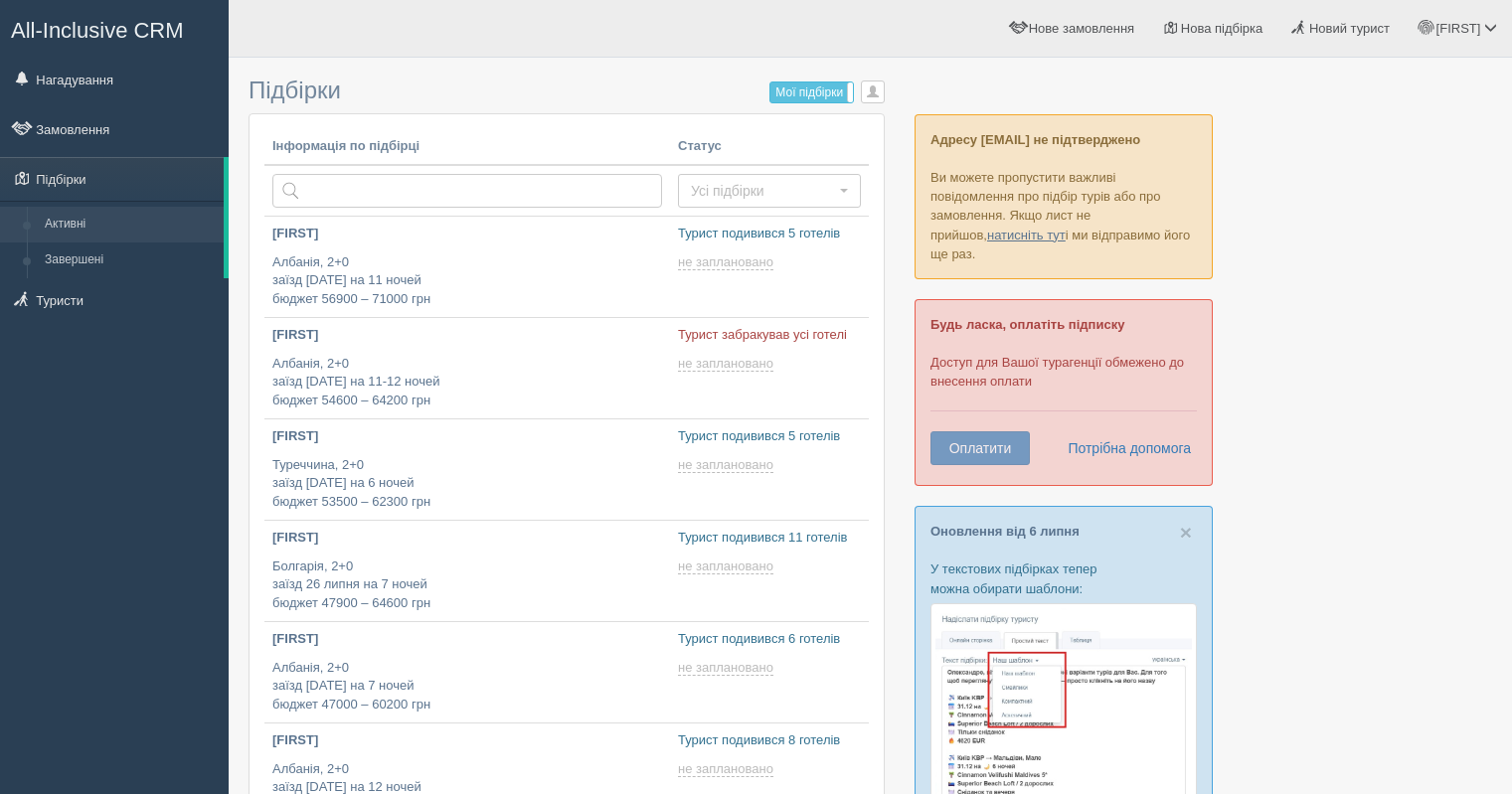 scroll, scrollTop: 0, scrollLeft: 0, axis: both 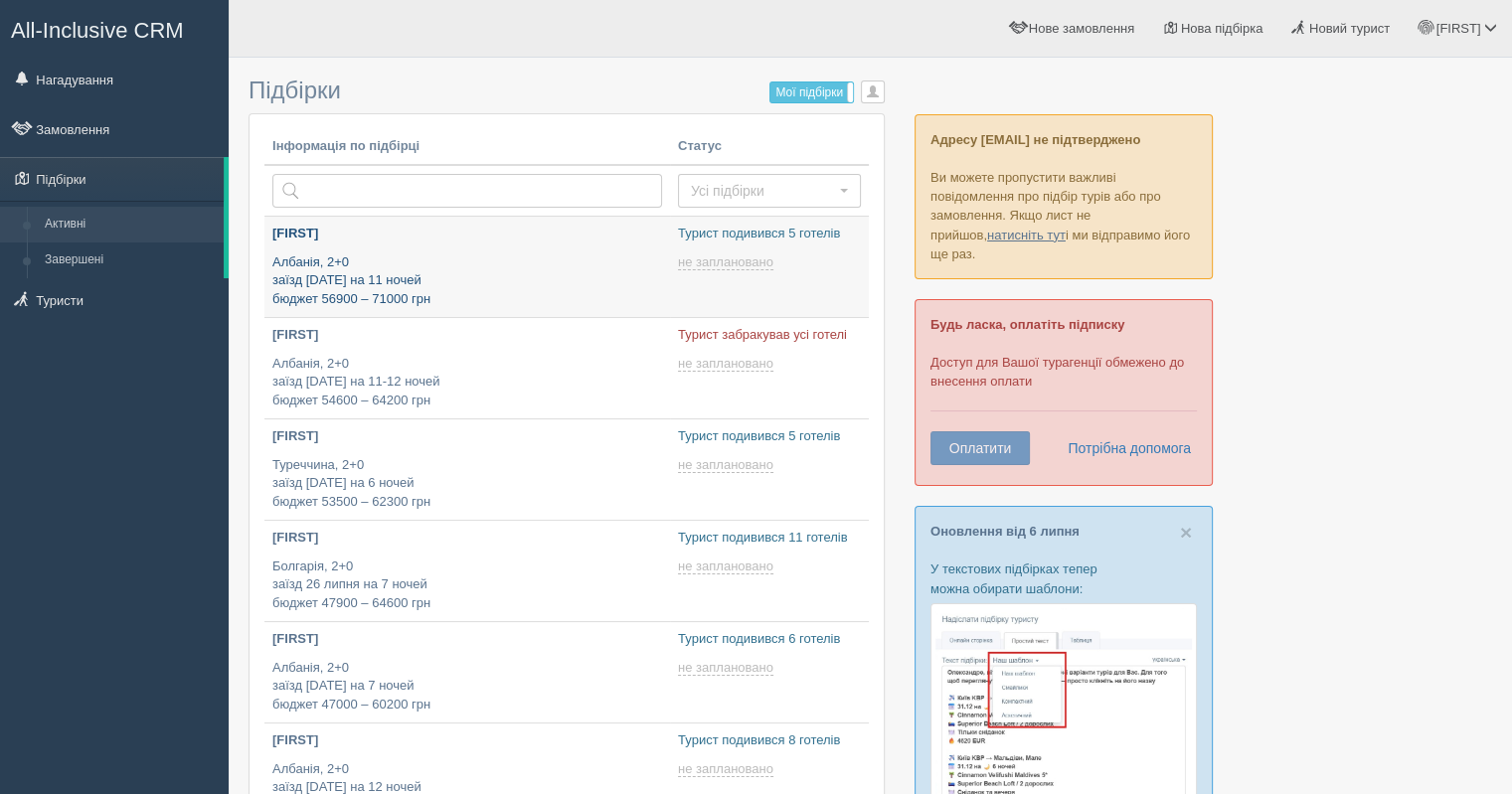 click on "Албанія, 2+0 заїзд 23 серпня на 11 ночей бюджет 56900 – 71000 грн" at bounding box center [467, 281] 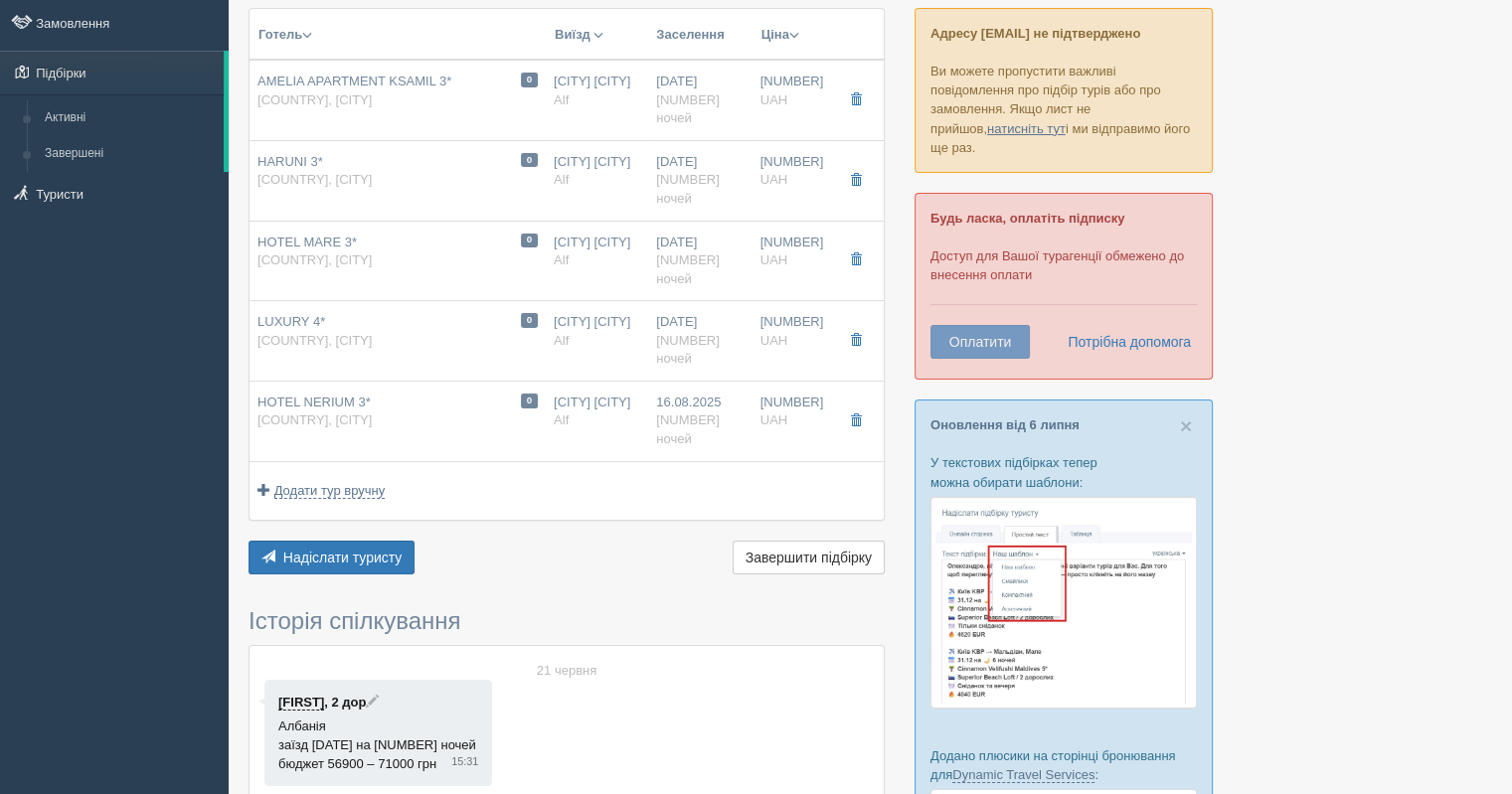 scroll, scrollTop: 0, scrollLeft: 0, axis: both 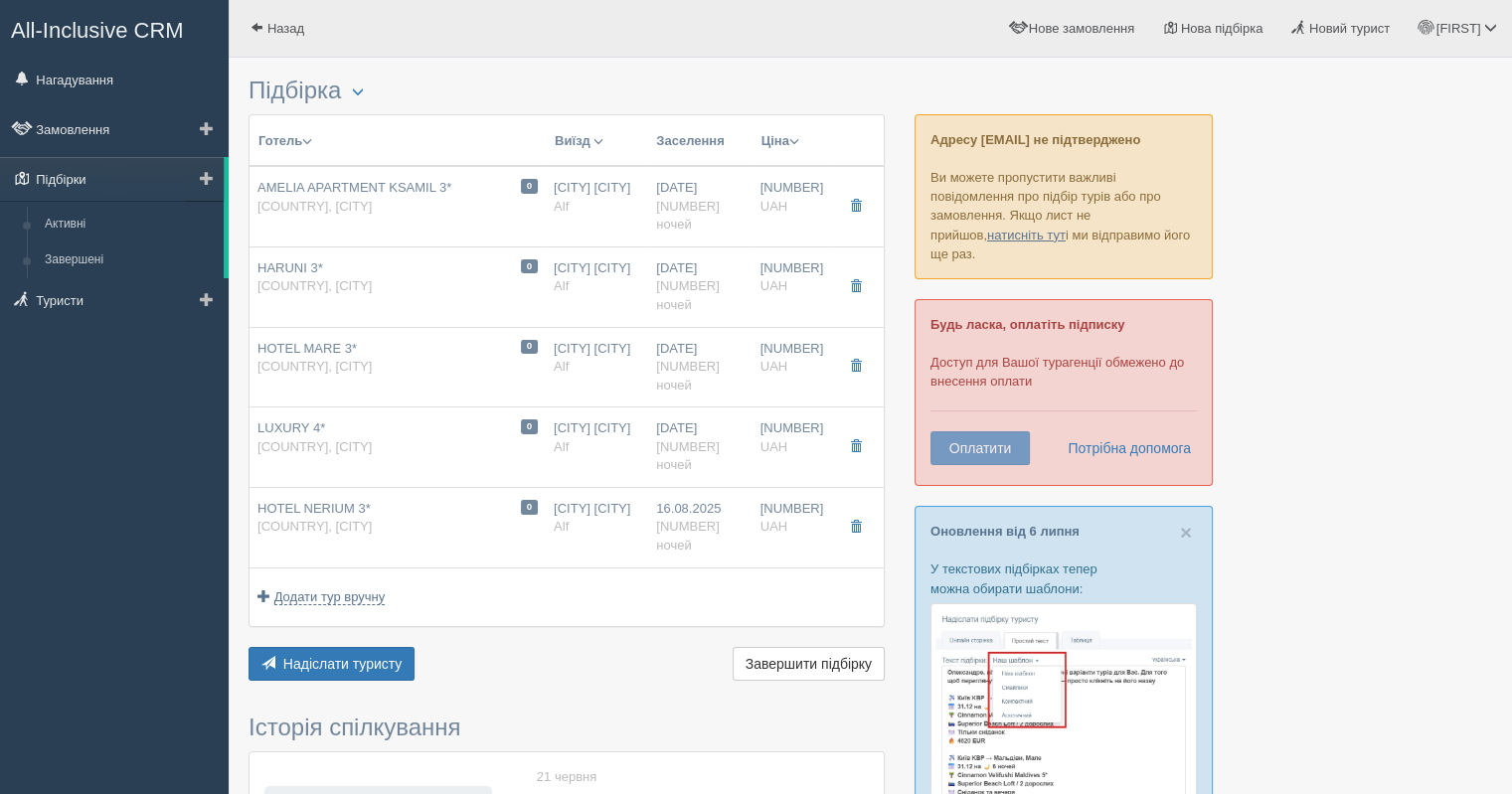 click on "Підбірки" at bounding box center [111, 179] 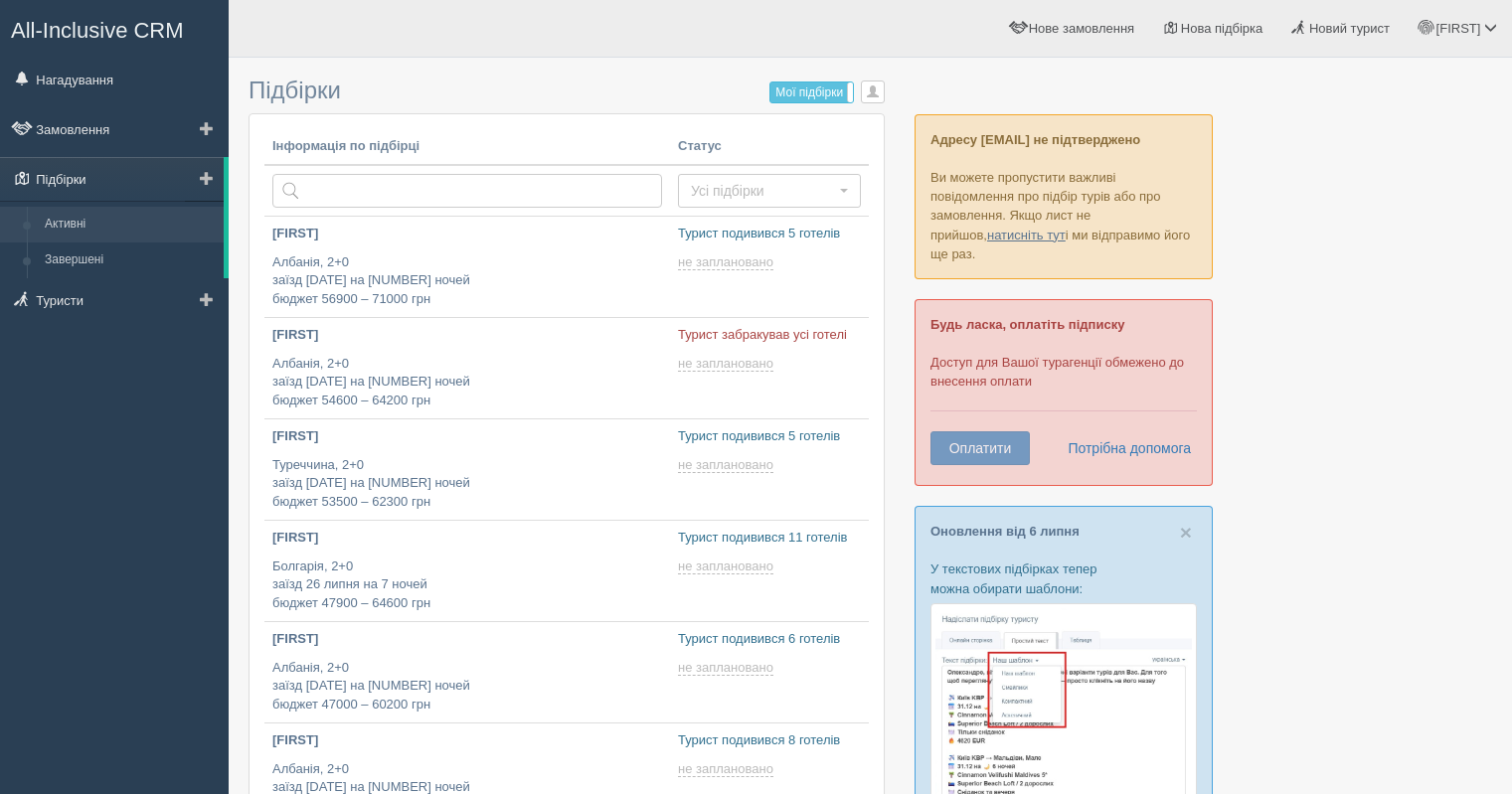 scroll, scrollTop: 0, scrollLeft: 0, axis: both 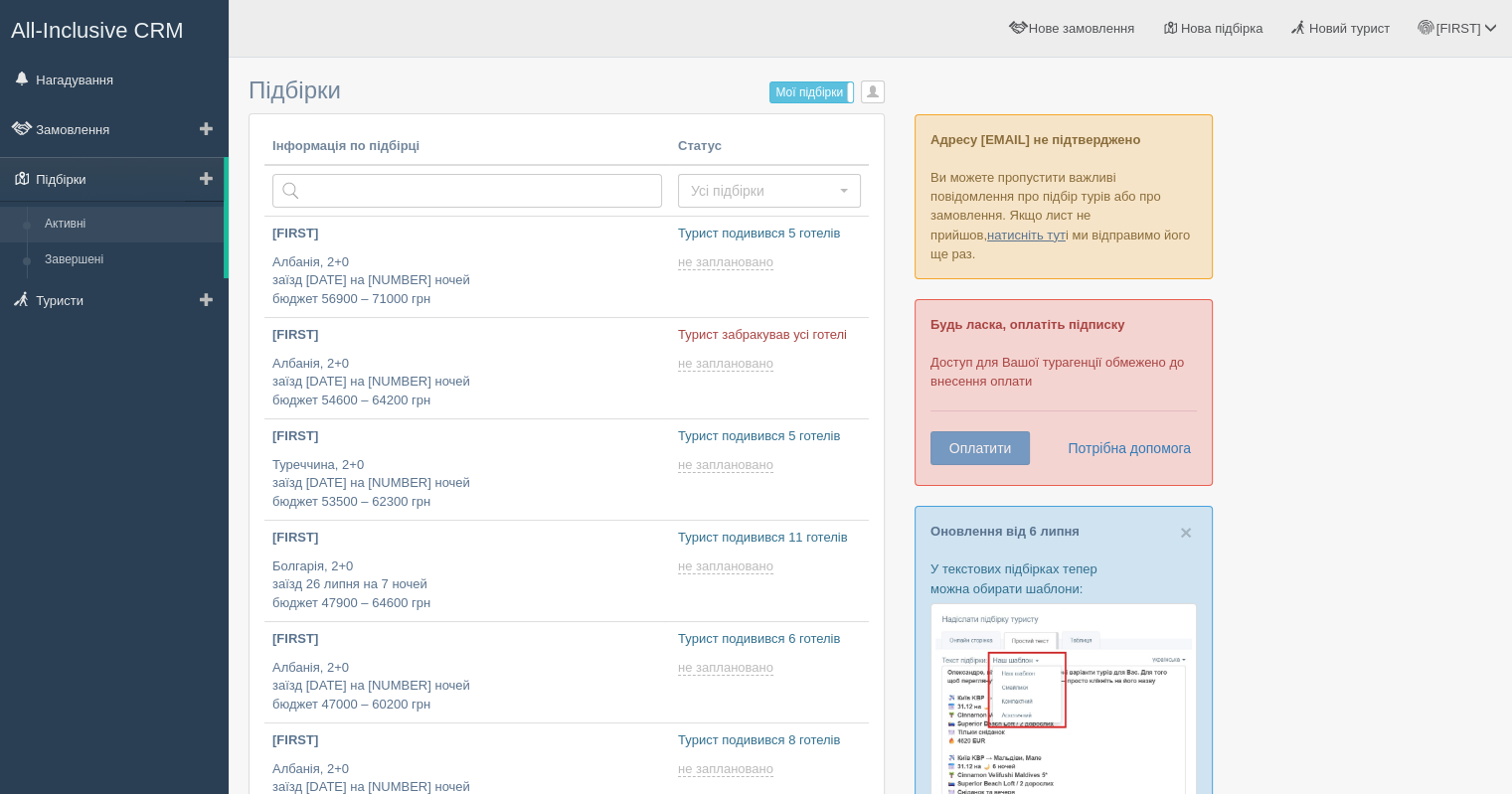 click at bounding box center (22, 178) 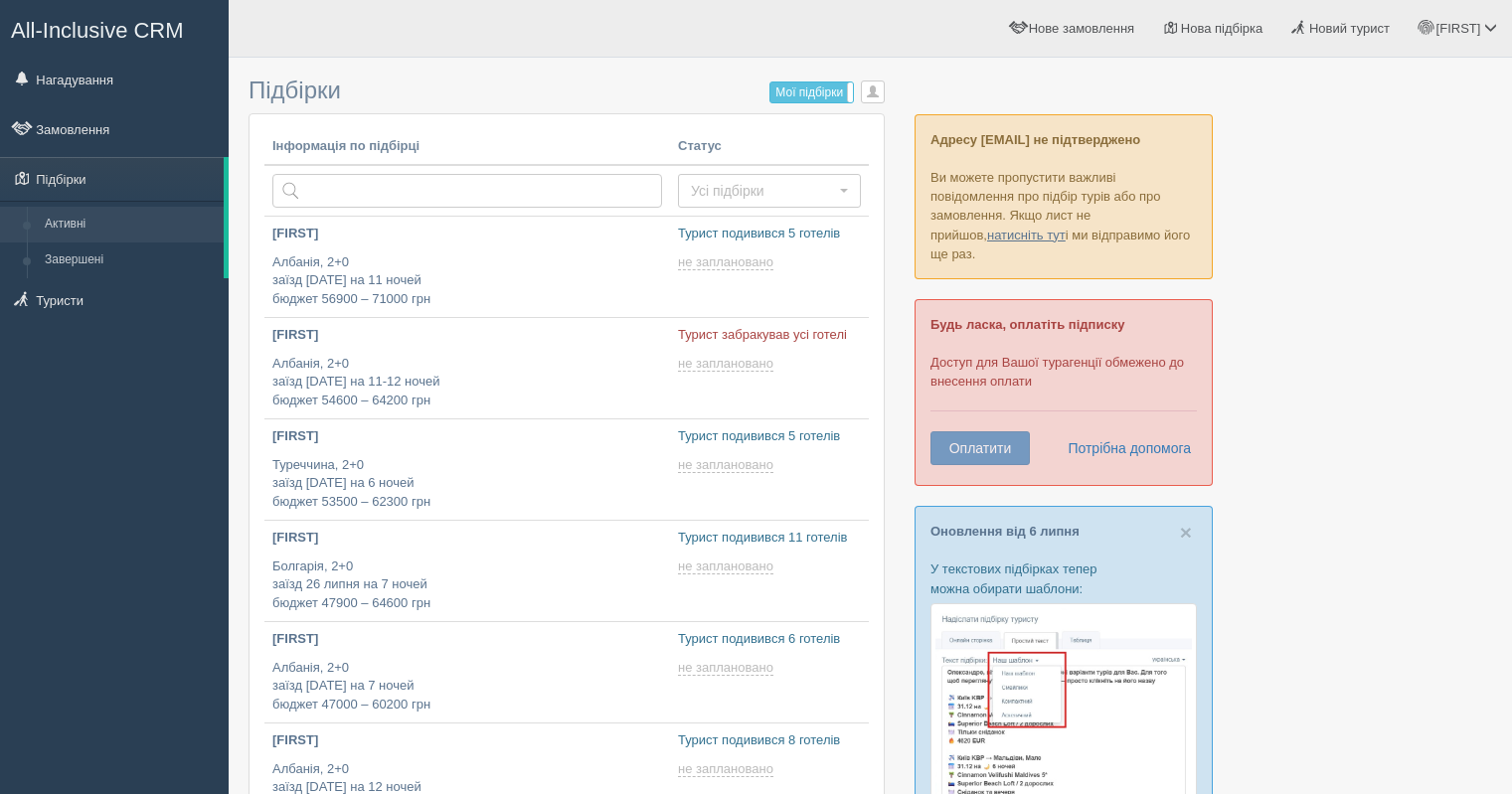 scroll, scrollTop: 0, scrollLeft: 0, axis: both 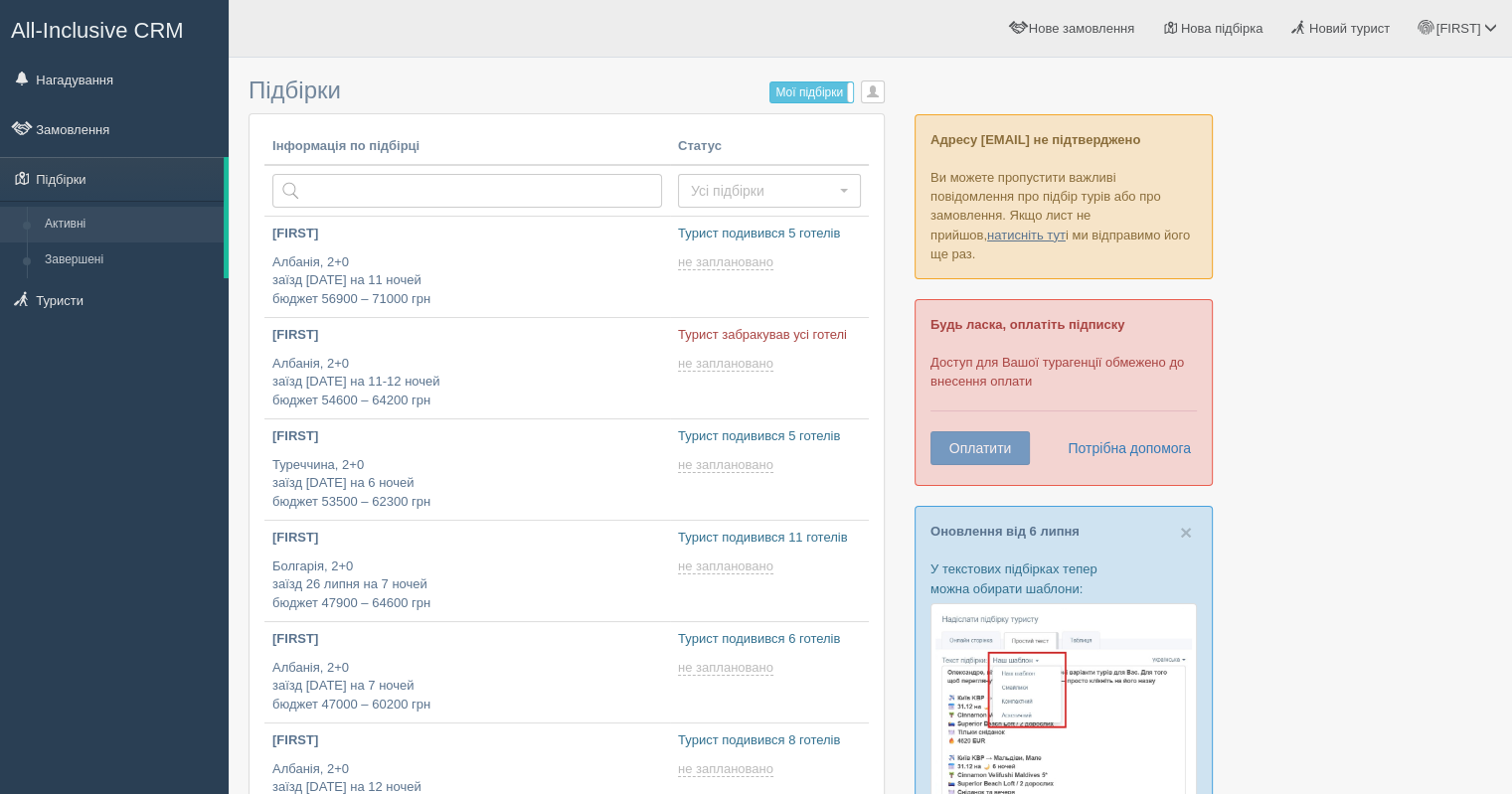 click on "Замовлення" at bounding box center [114, 129] 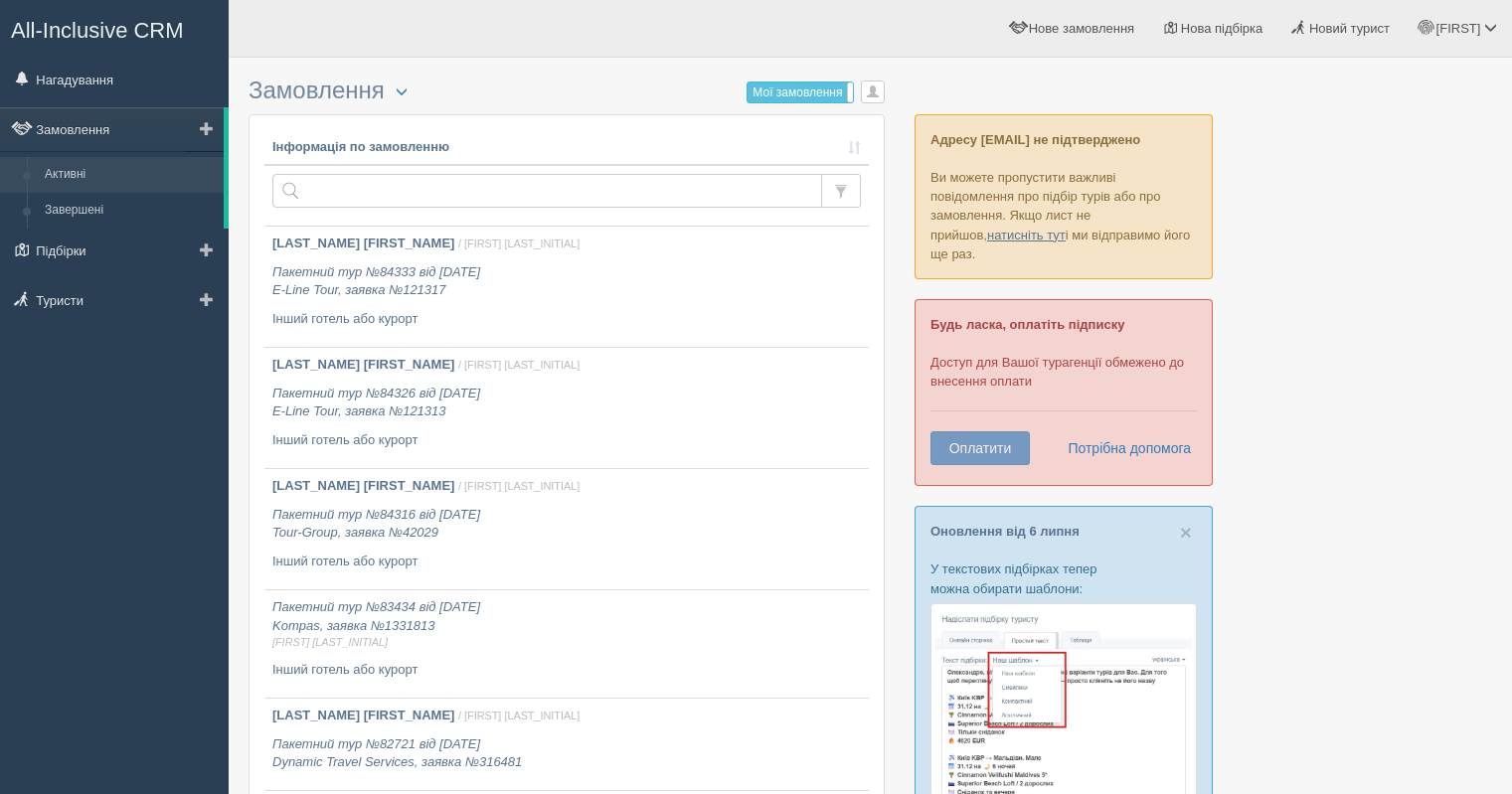 scroll, scrollTop: 0, scrollLeft: 0, axis: both 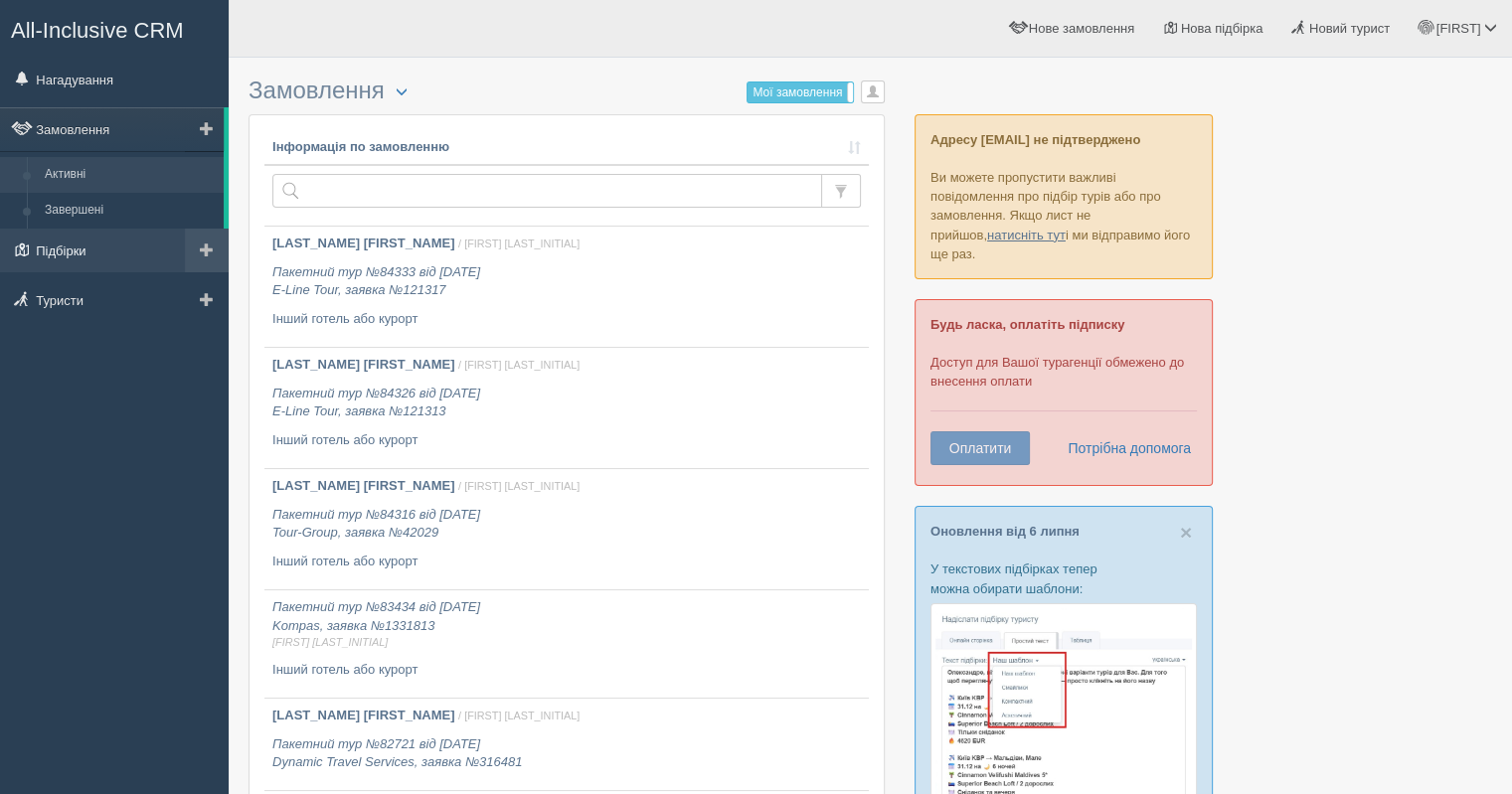click on "Підбірки" at bounding box center (114, 250) 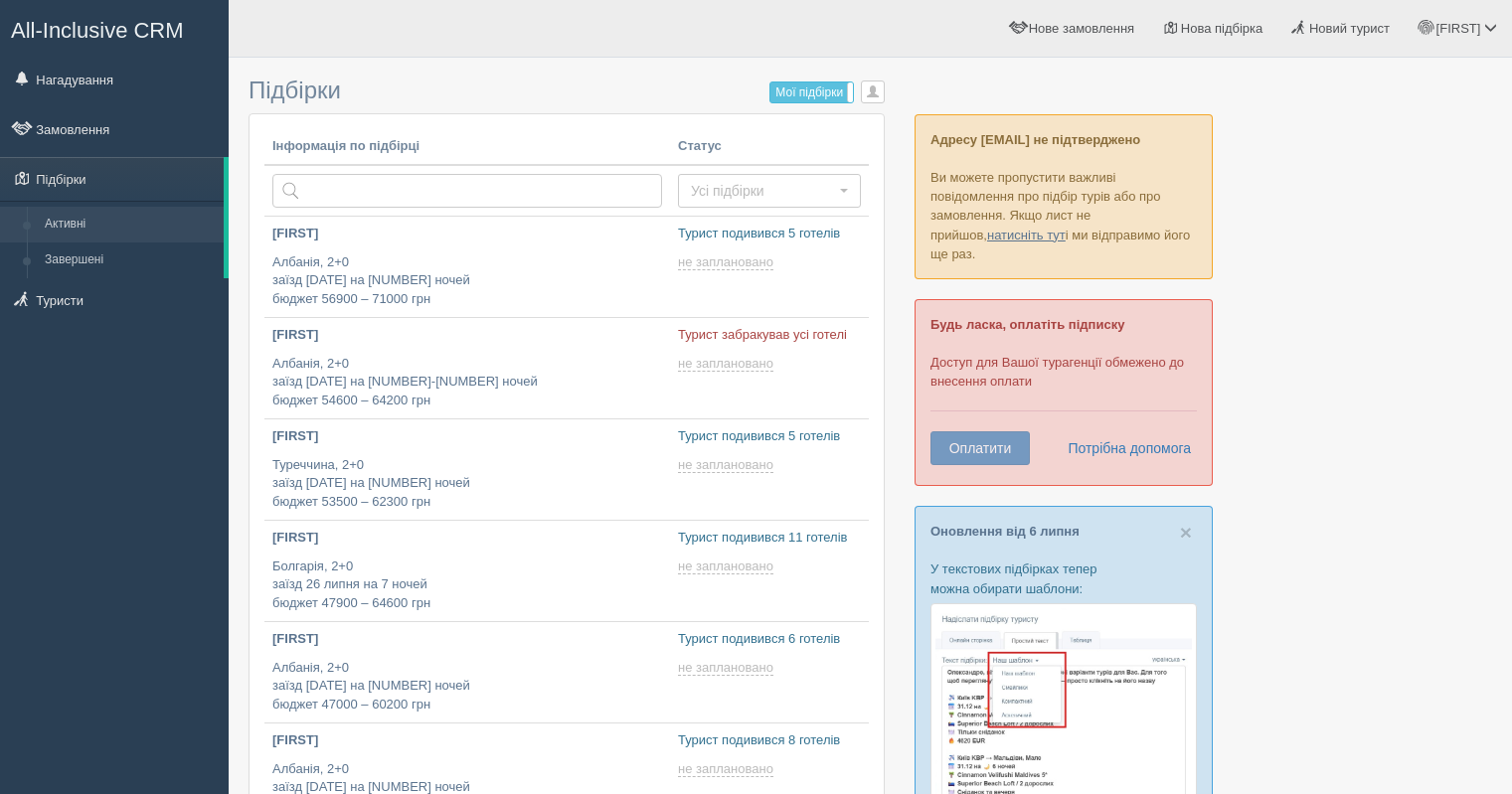 scroll, scrollTop: 0, scrollLeft: 0, axis: both 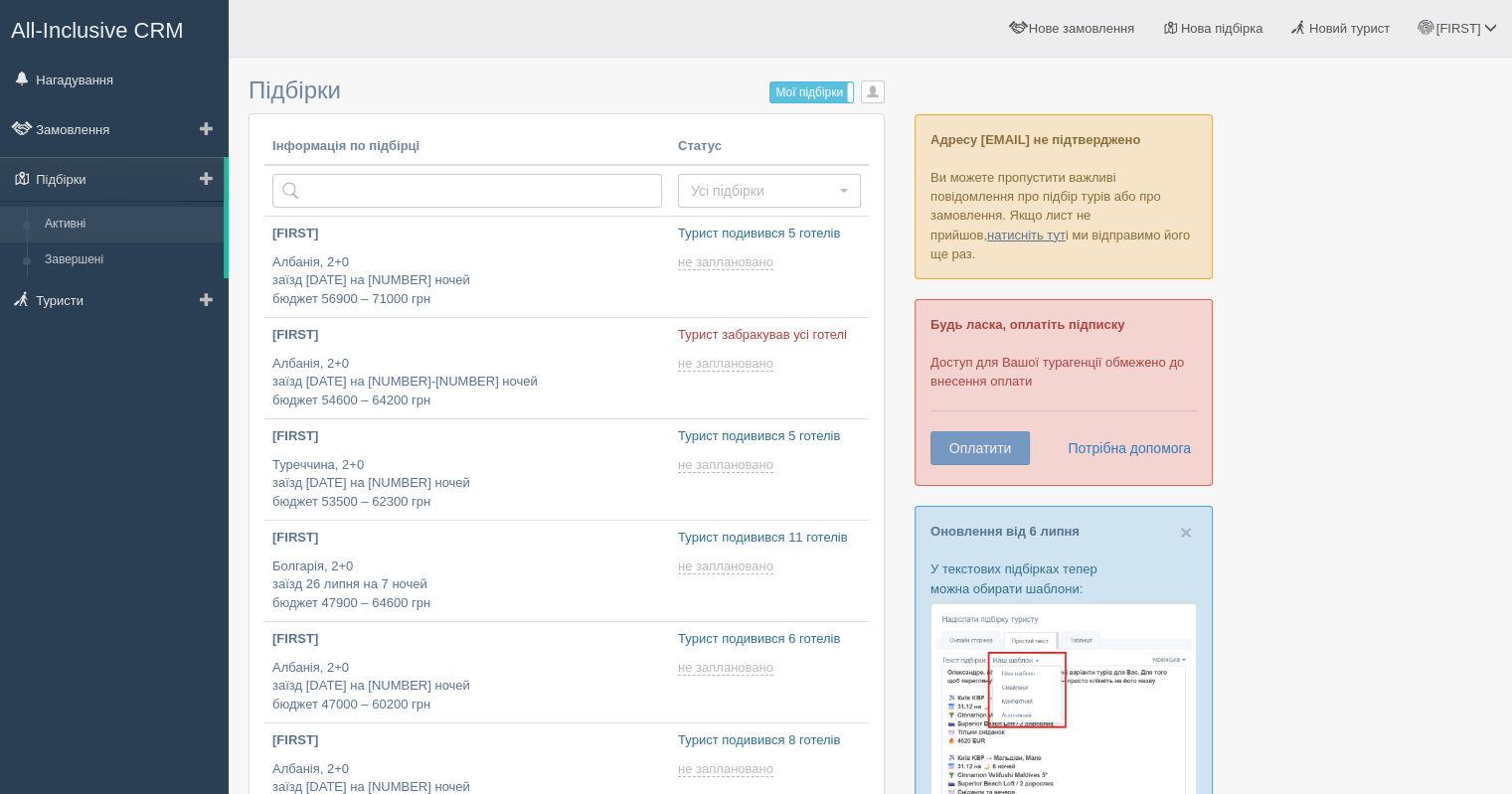 click on "Активні" at bounding box center [129, 225] 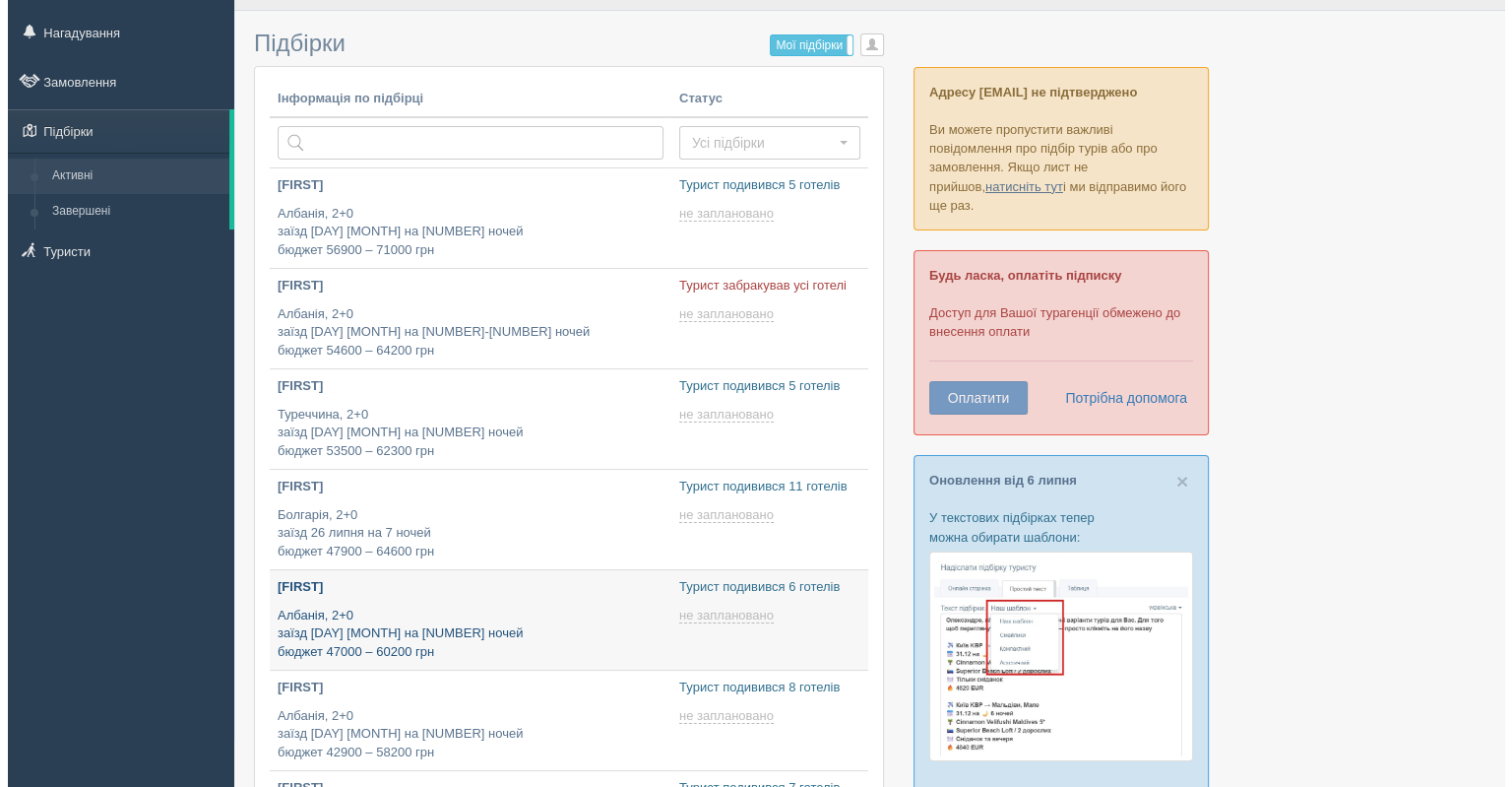 scroll, scrollTop: 0, scrollLeft: 0, axis: both 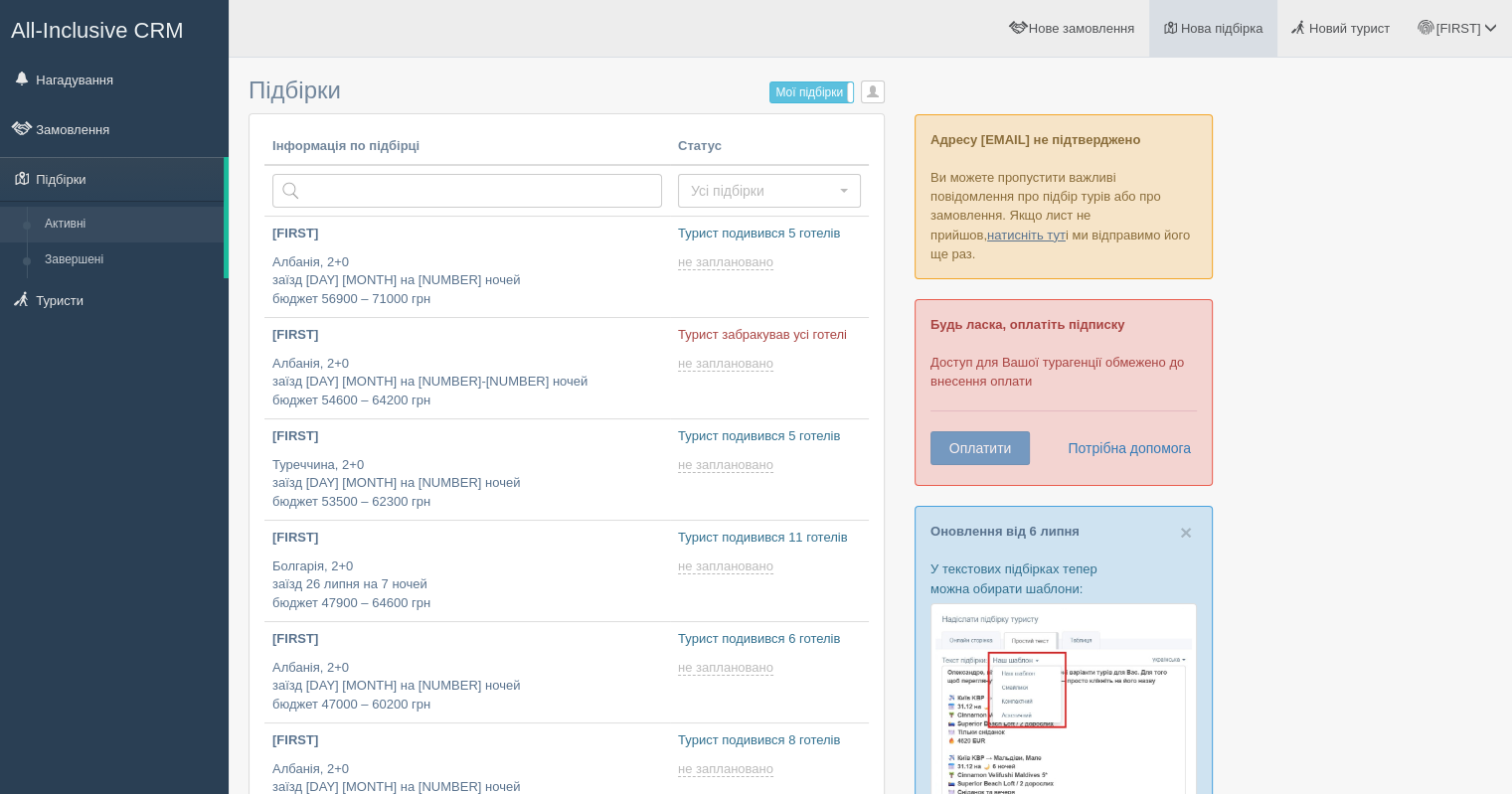 click on "Нова підбірка" at bounding box center (1222, 28) 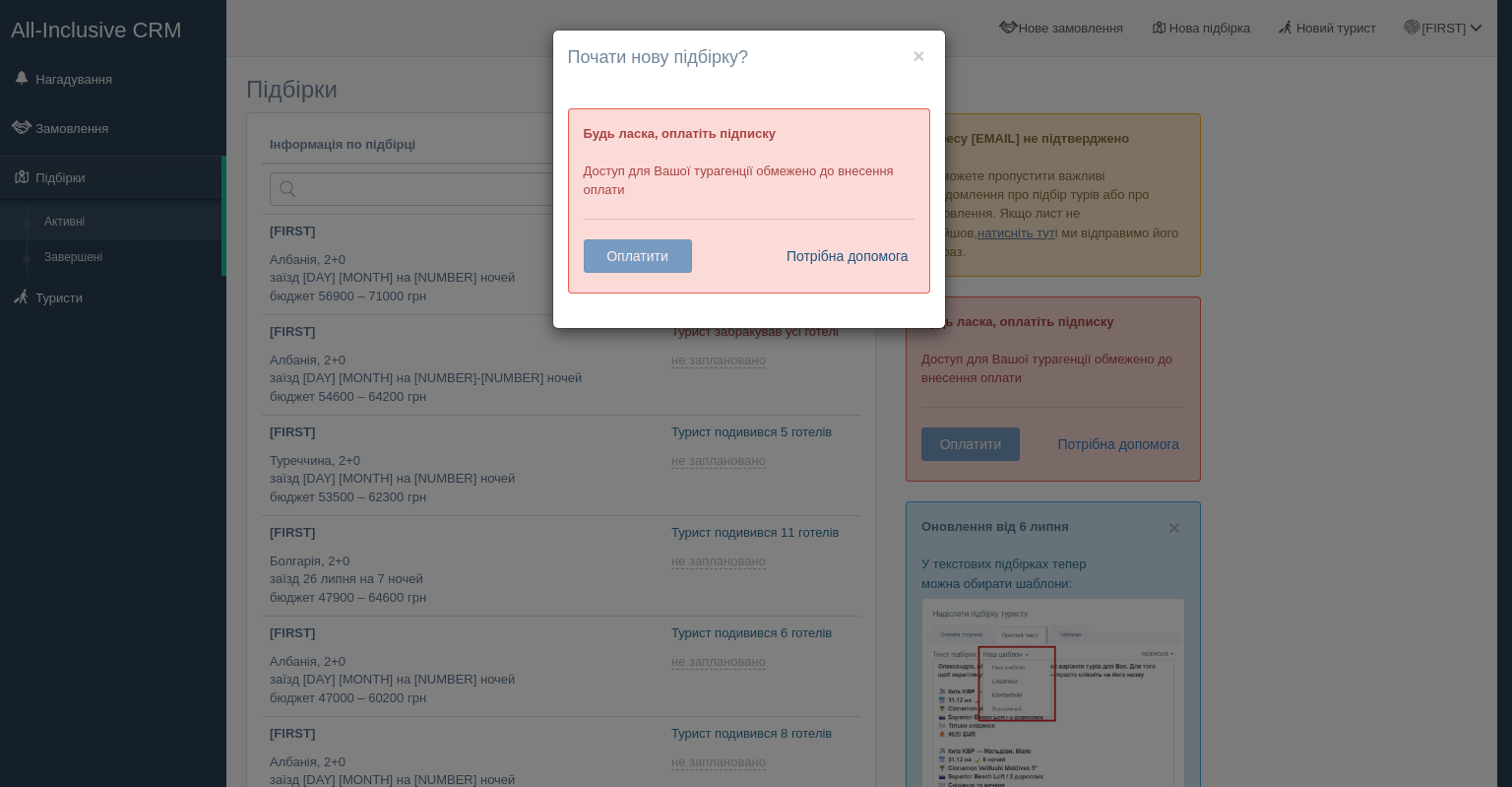 click on "Потрібна допомога" at bounding box center [842, 256] 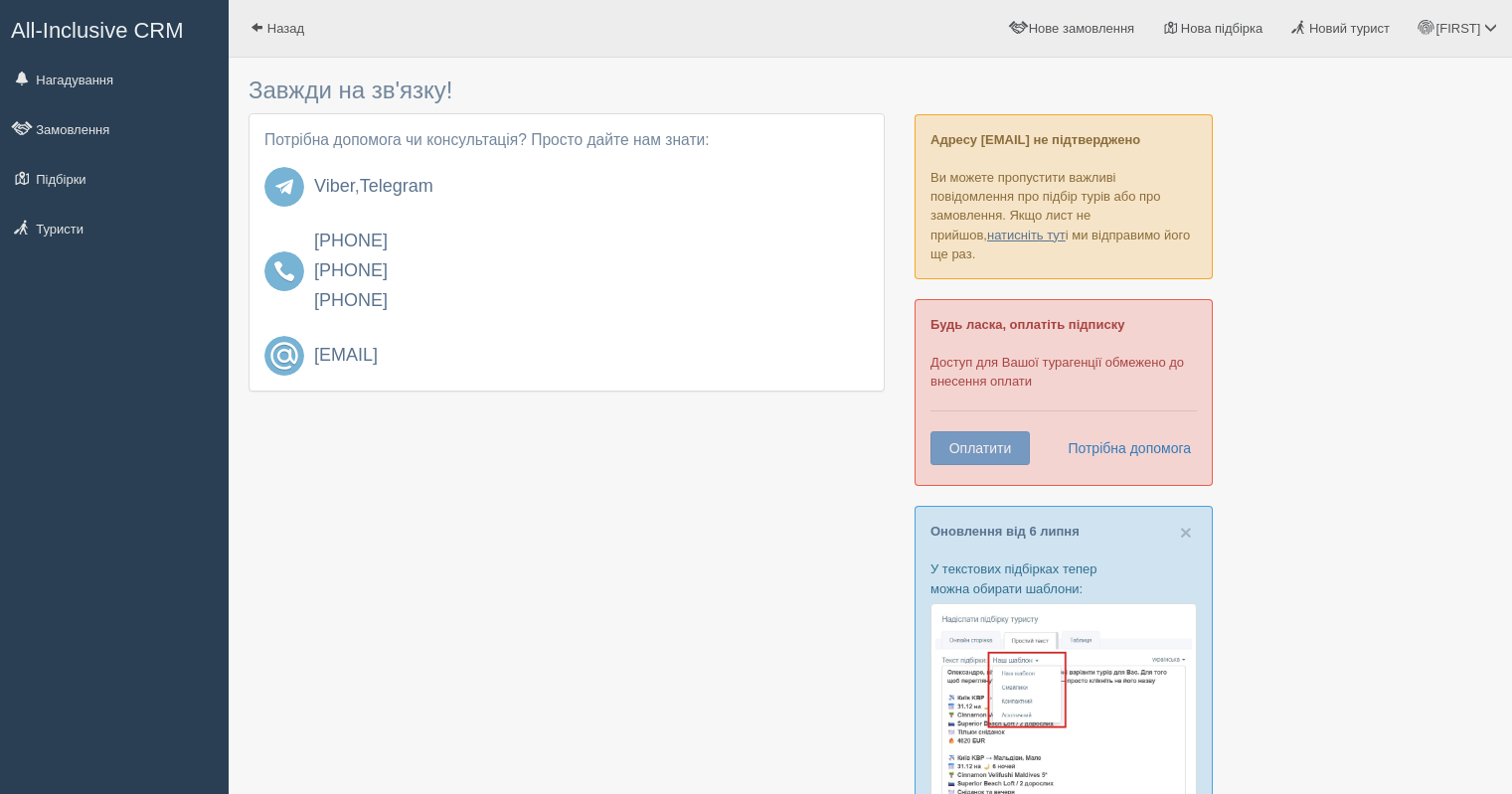 scroll, scrollTop: 0, scrollLeft: 0, axis: both 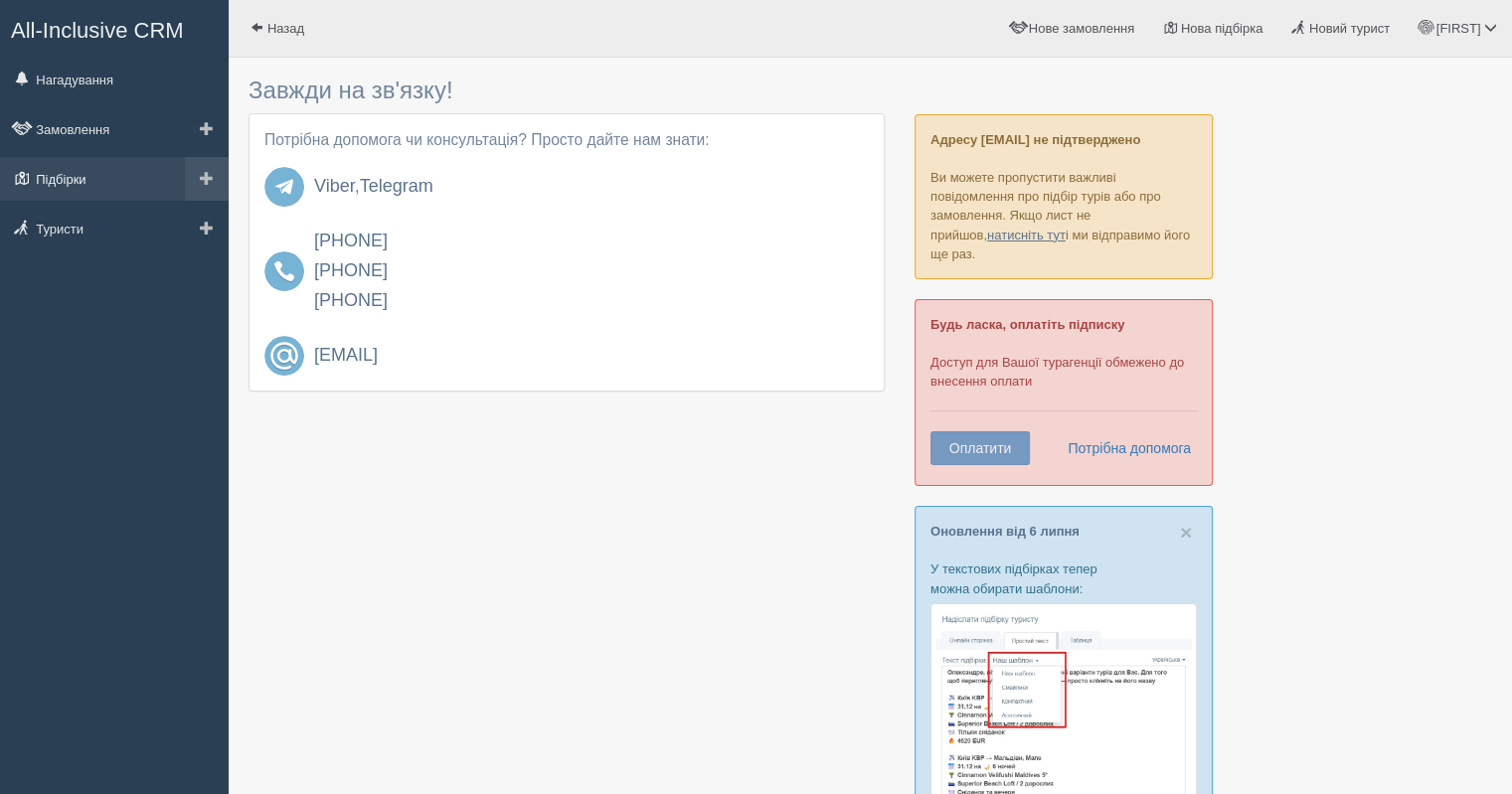 click on "Підбірки" at bounding box center [114, 179] 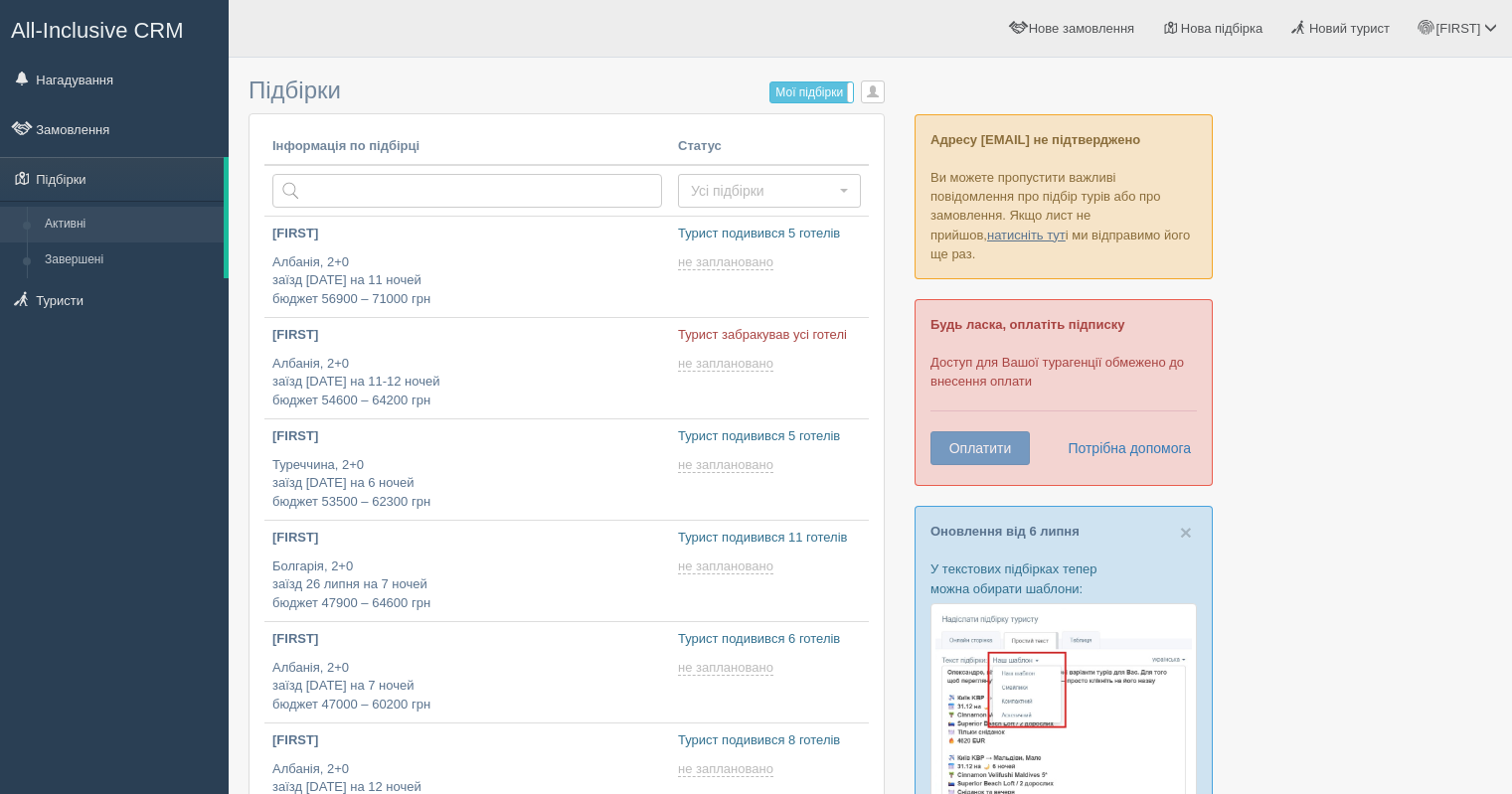 scroll, scrollTop: 0, scrollLeft: 0, axis: both 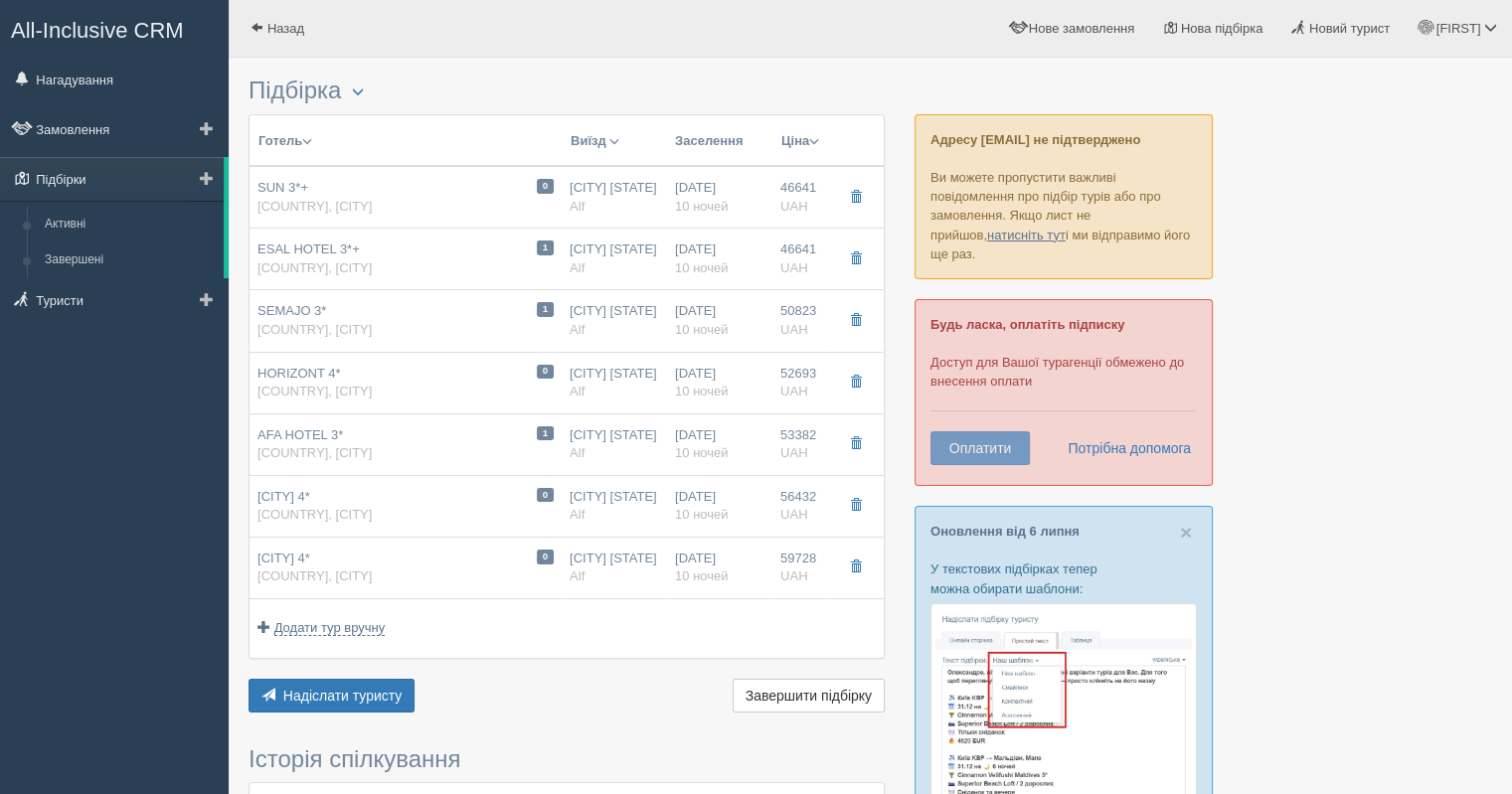 click on "Підбірки" at bounding box center [111, 179] 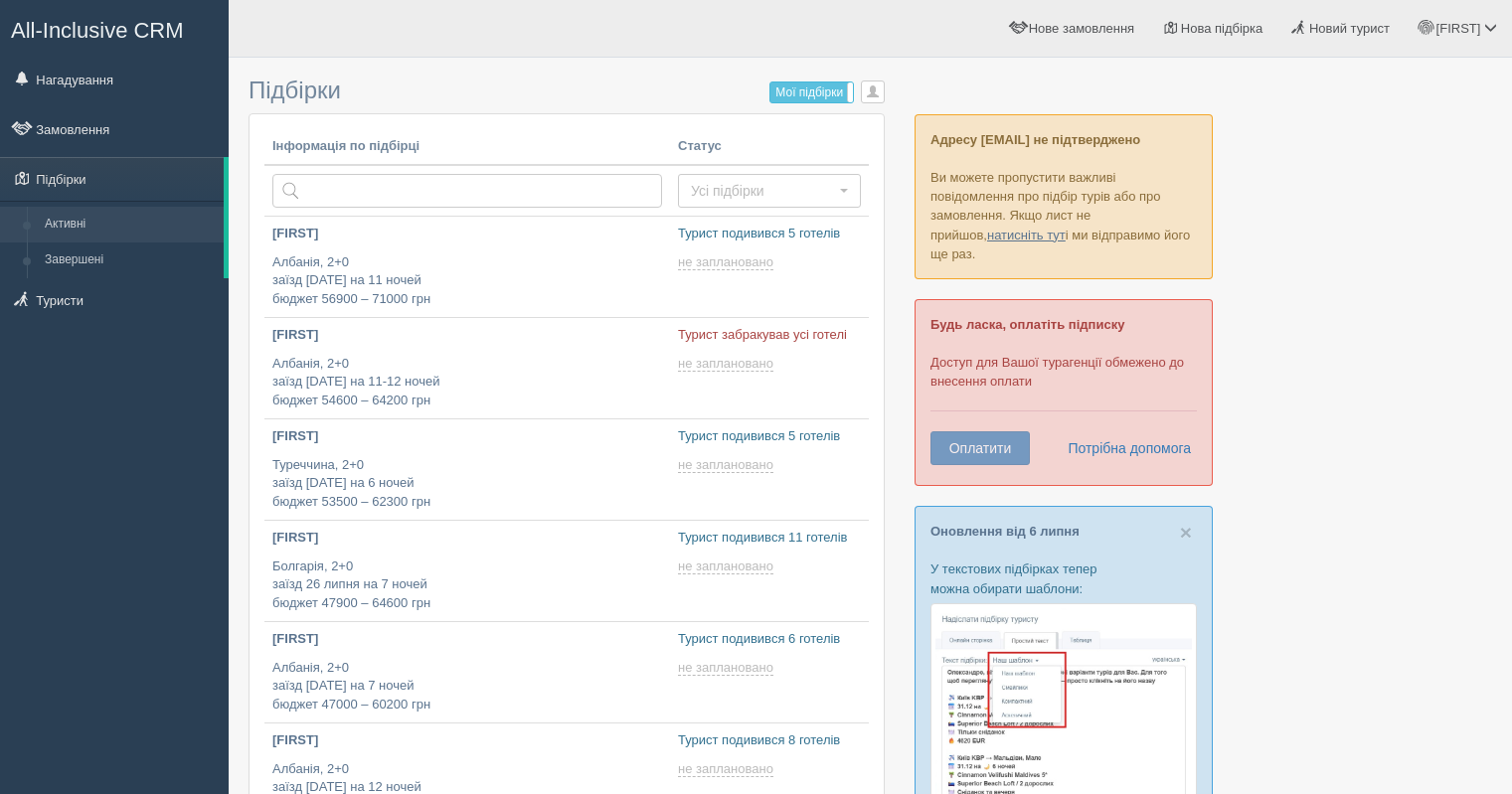 scroll, scrollTop: 0, scrollLeft: 0, axis: both 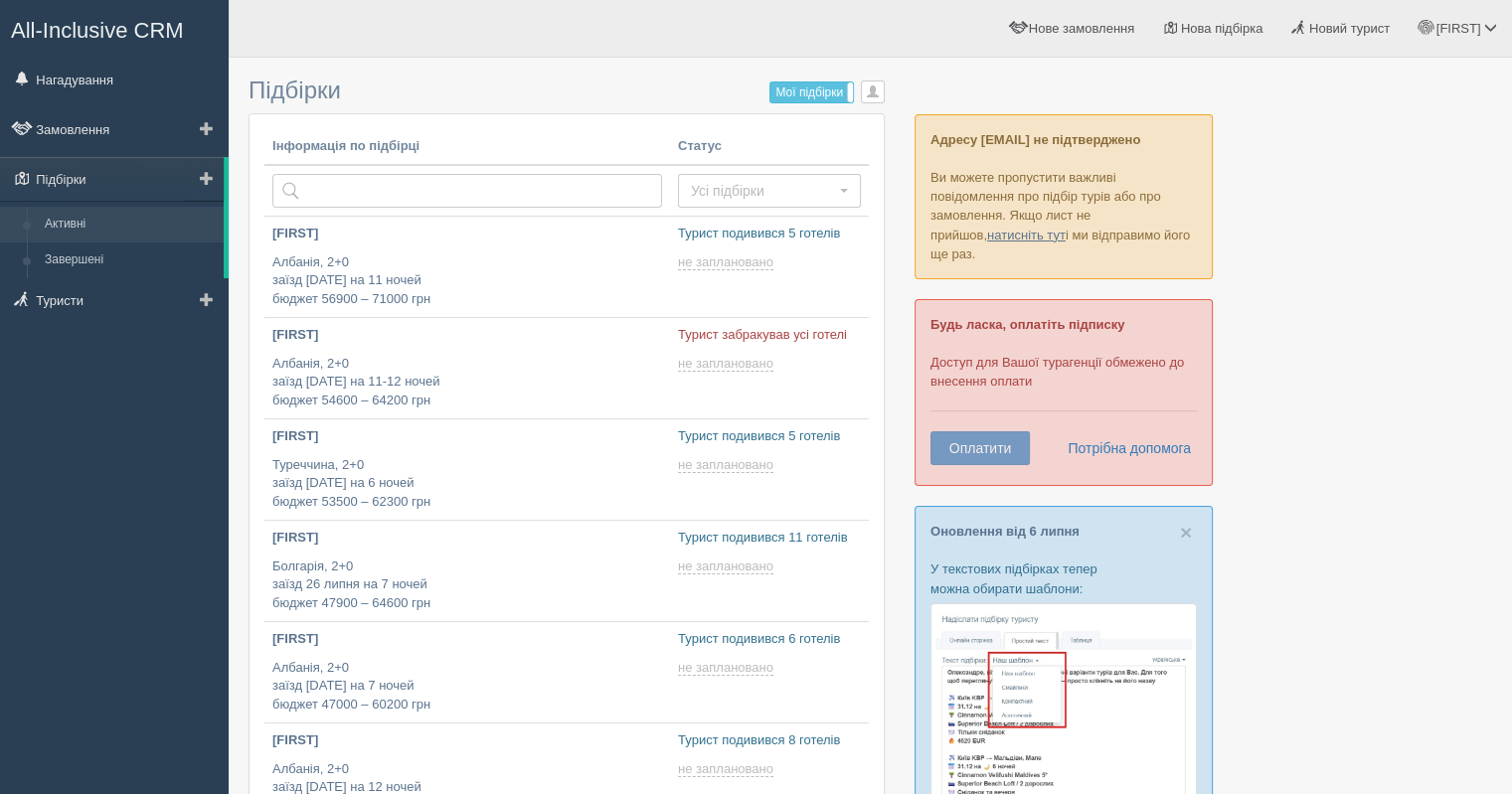 click on "Активні" at bounding box center (129, 225) 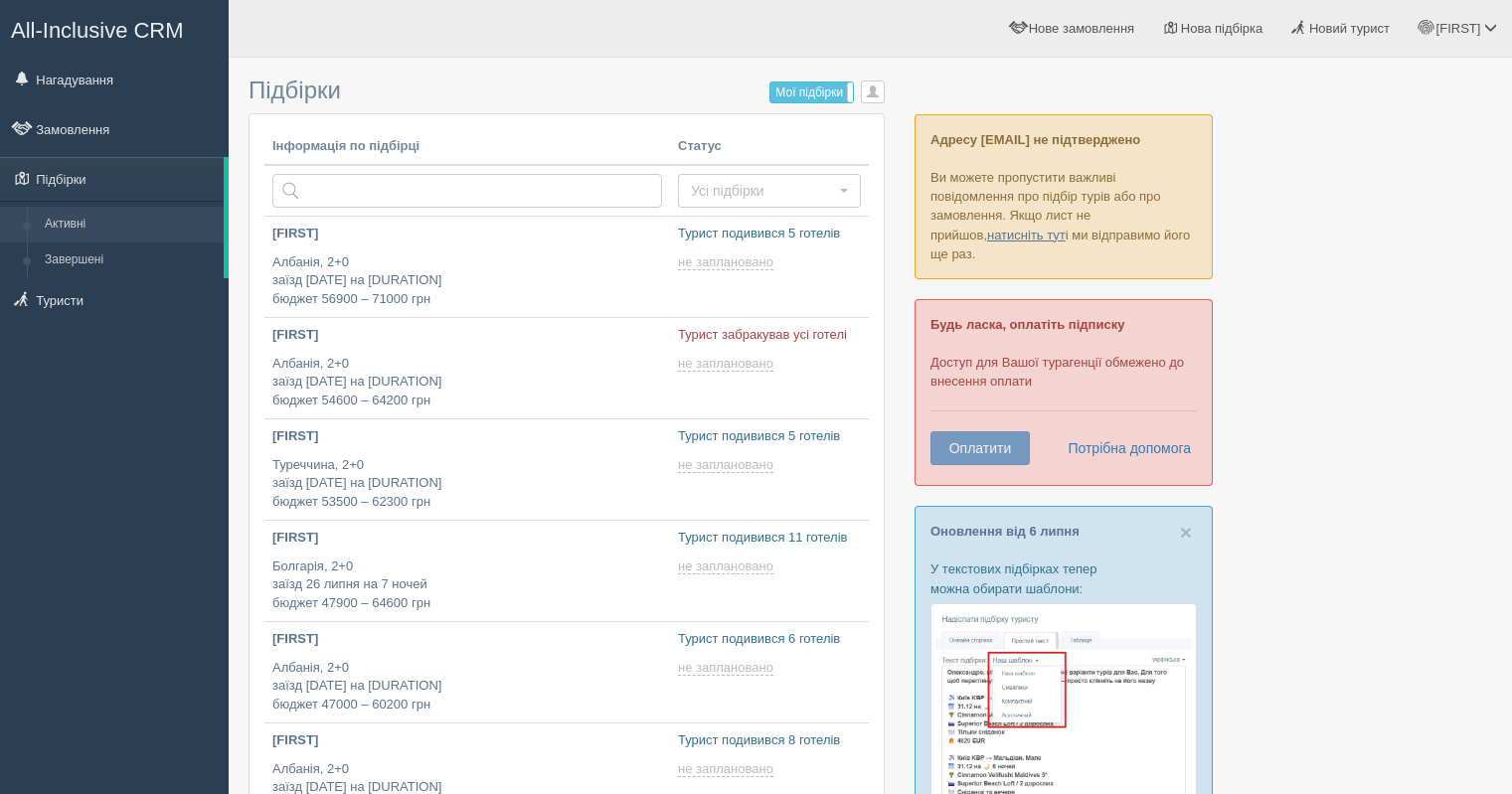 scroll, scrollTop: 0, scrollLeft: 0, axis: both 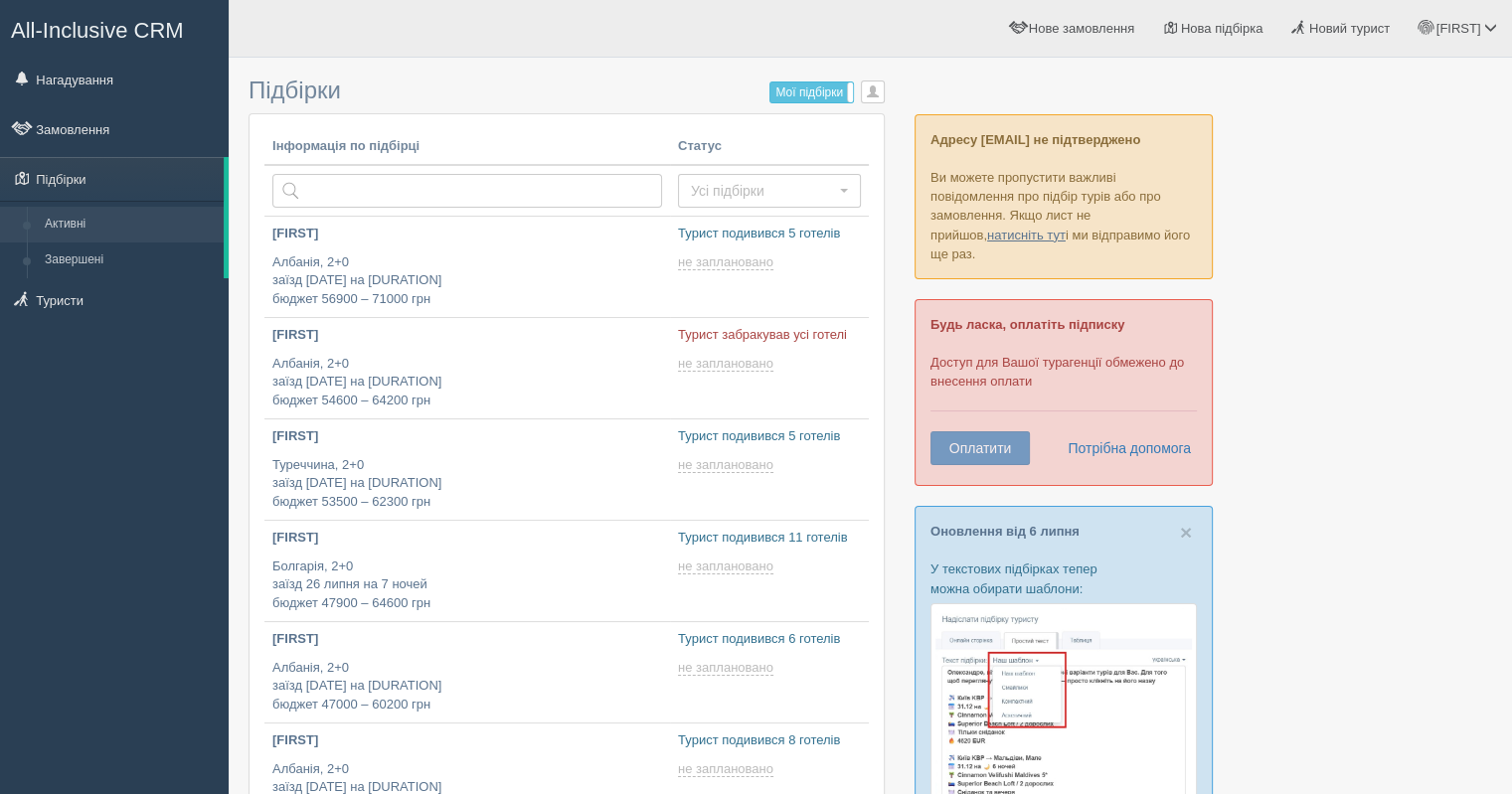 click on "Завершені" at bounding box center [129, 260] 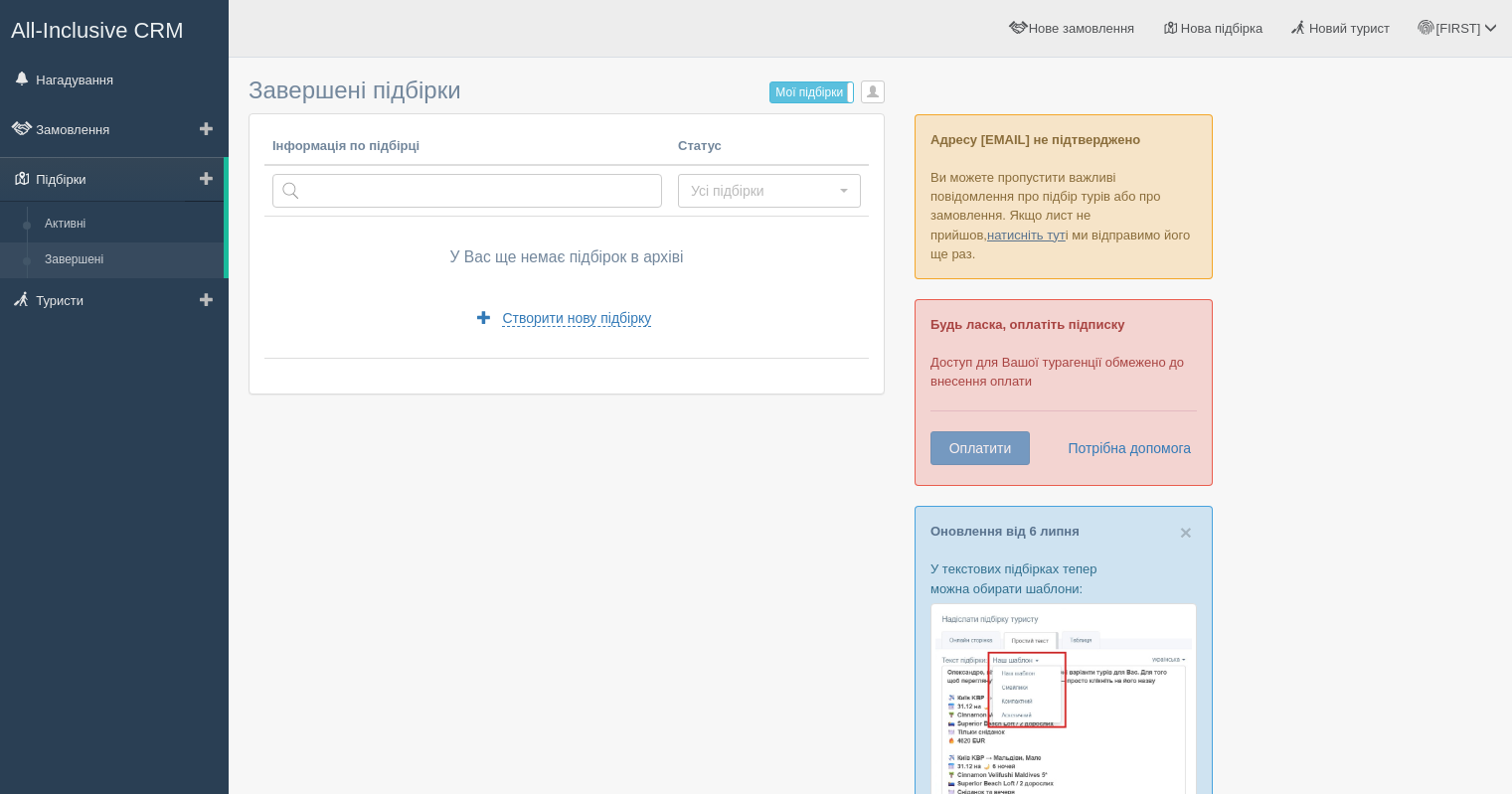 scroll, scrollTop: 0, scrollLeft: 0, axis: both 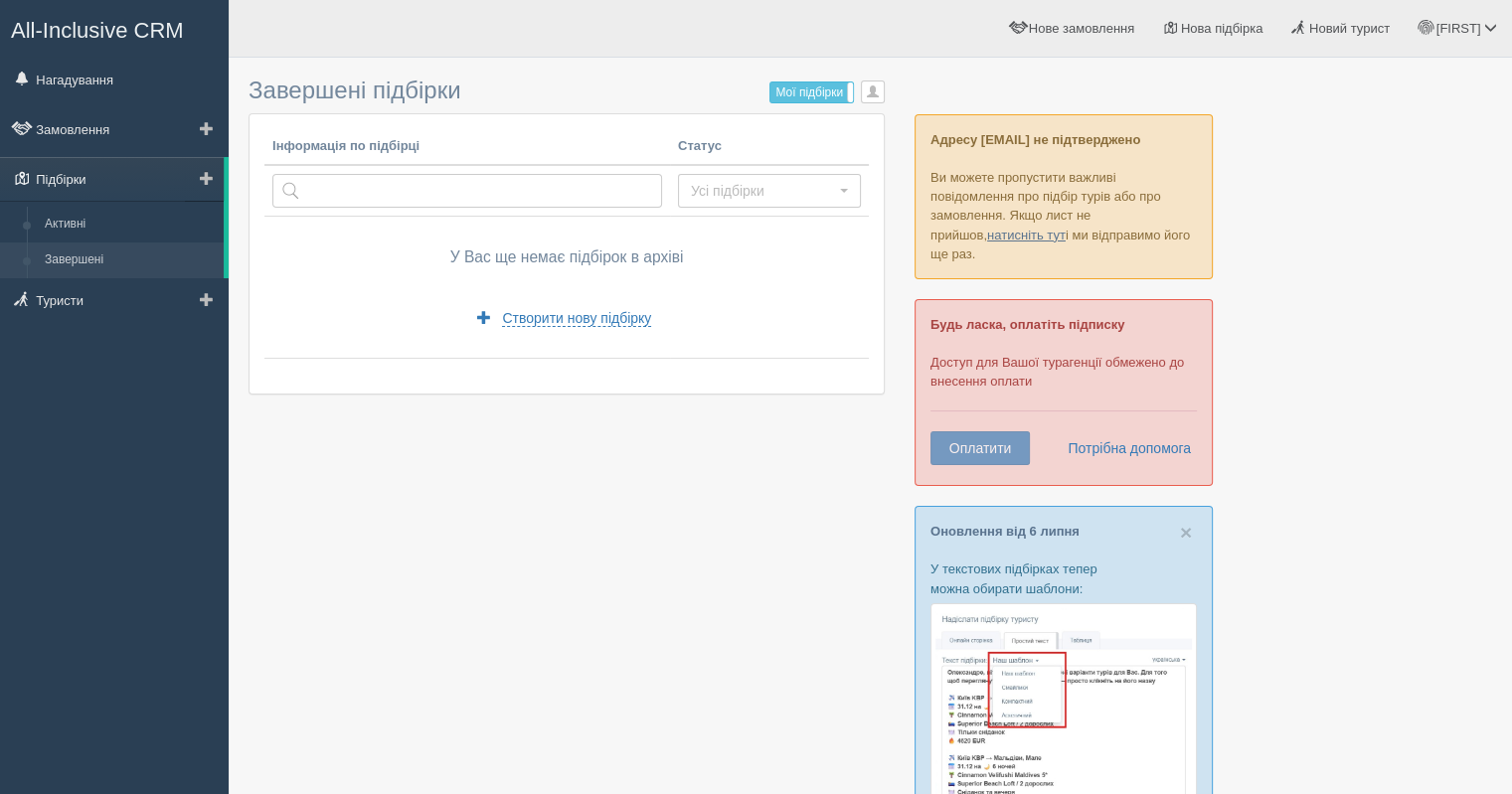 click on "Підбірки" at bounding box center [111, 179] 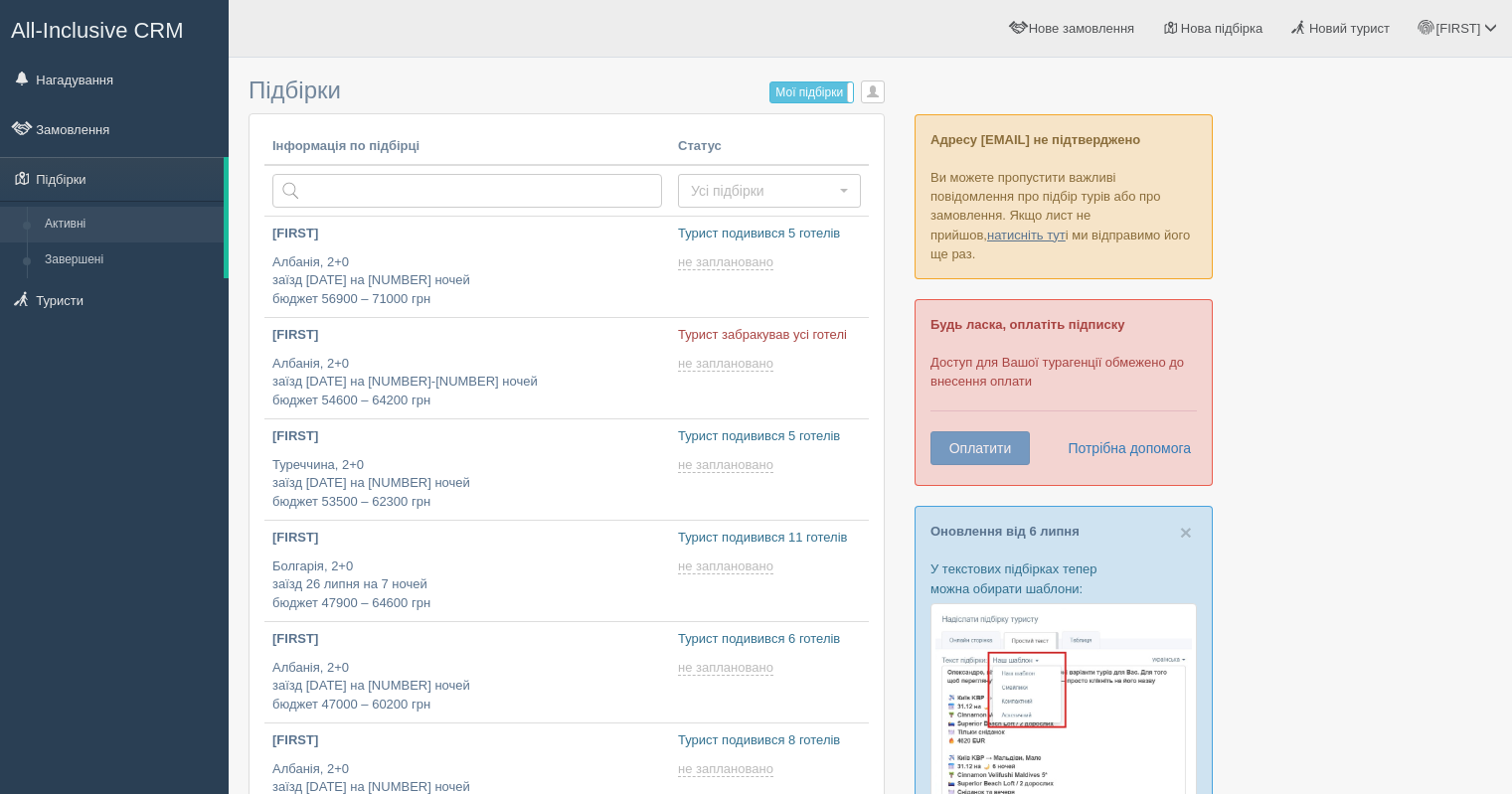 scroll, scrollTop: 0, scrollLeft: 0, axis: both 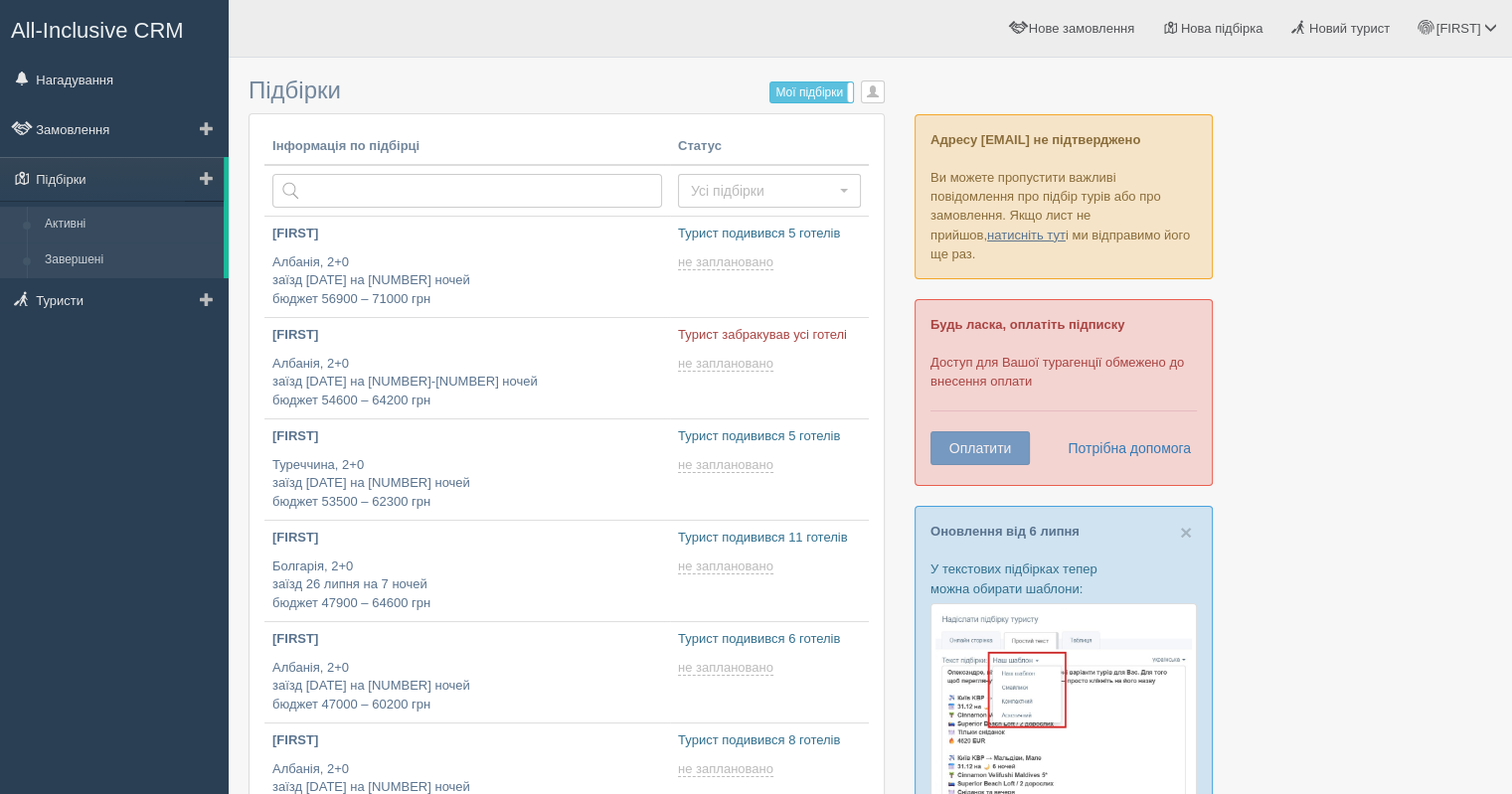click on "Завершені" at bounding box center (129, 260) 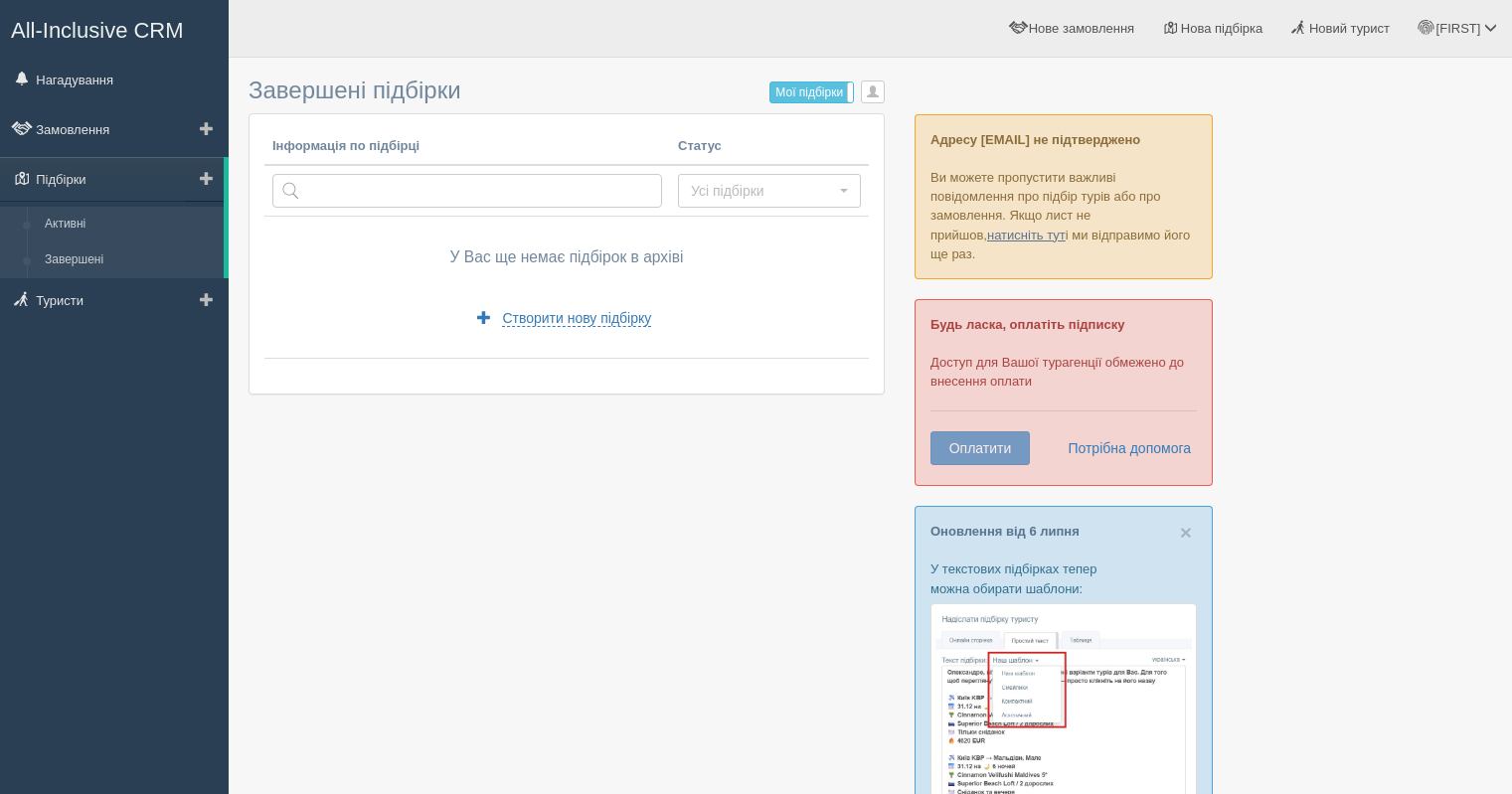 scroll, scrollTop: 0, scrollLeft: 0, axis: both 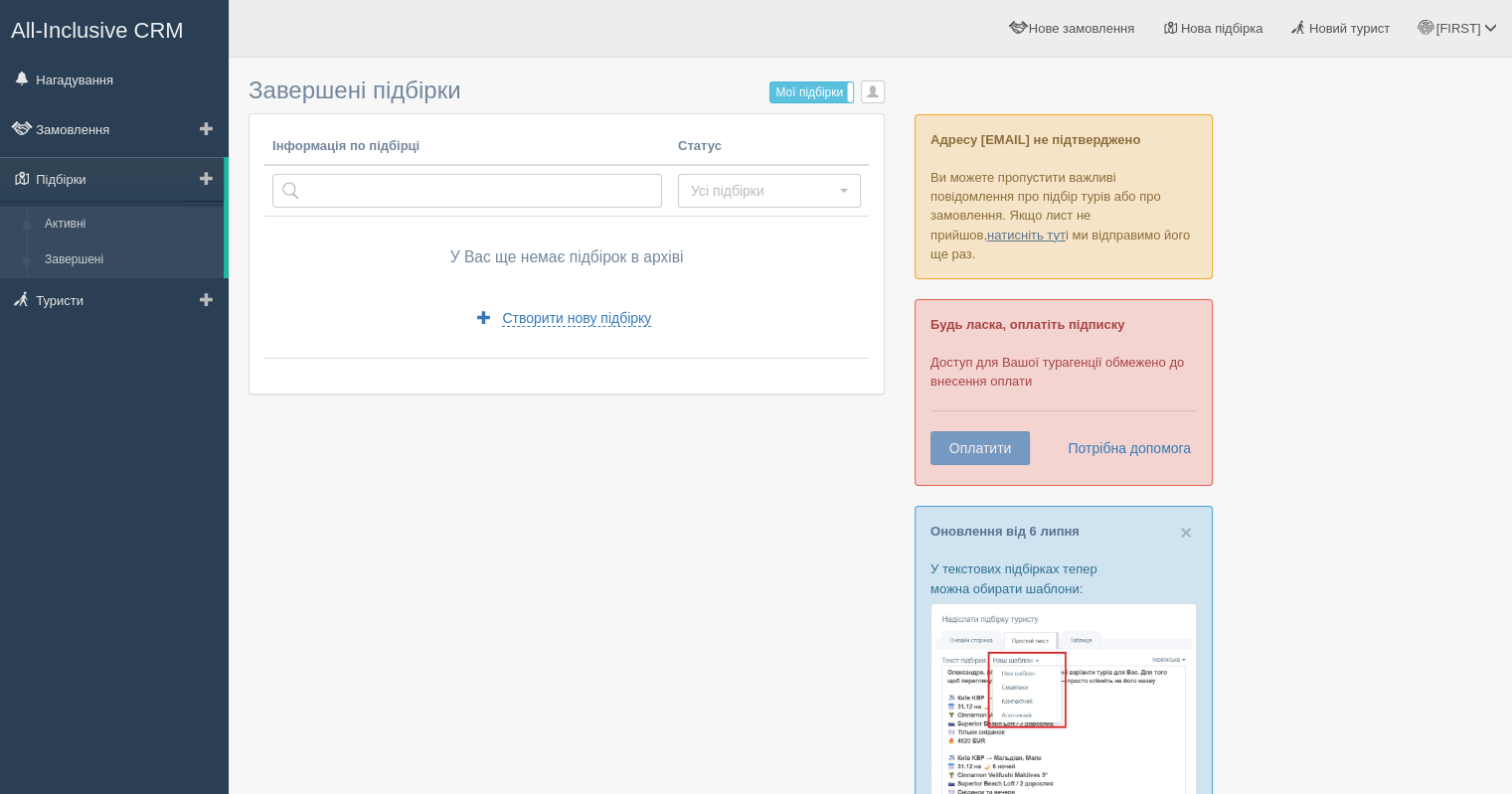 click on "Активні" at bounding box center [129, 225] 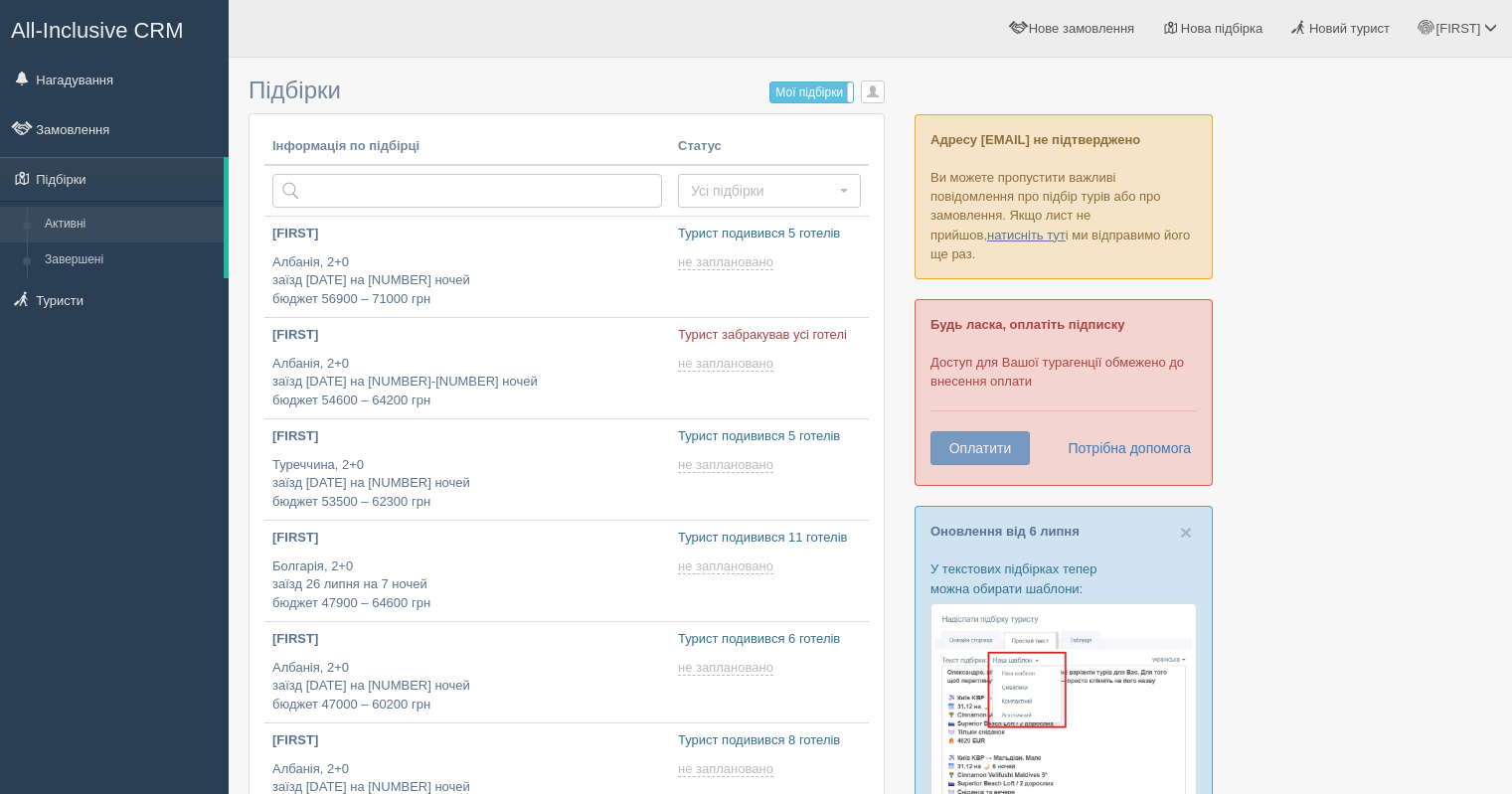 scroll, scrollTop: 0, scrollLeft: 0, axis: both 